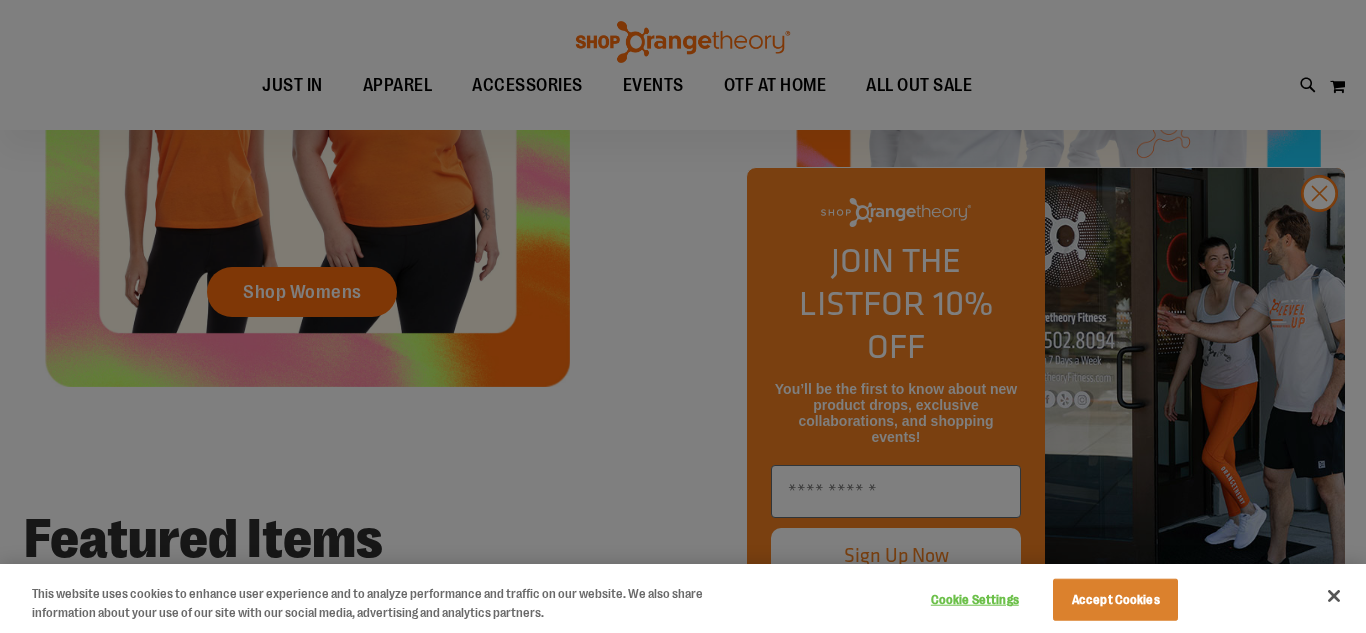 scroll, scrollTop: 1019, scrollLeft: 0, axis: vertical 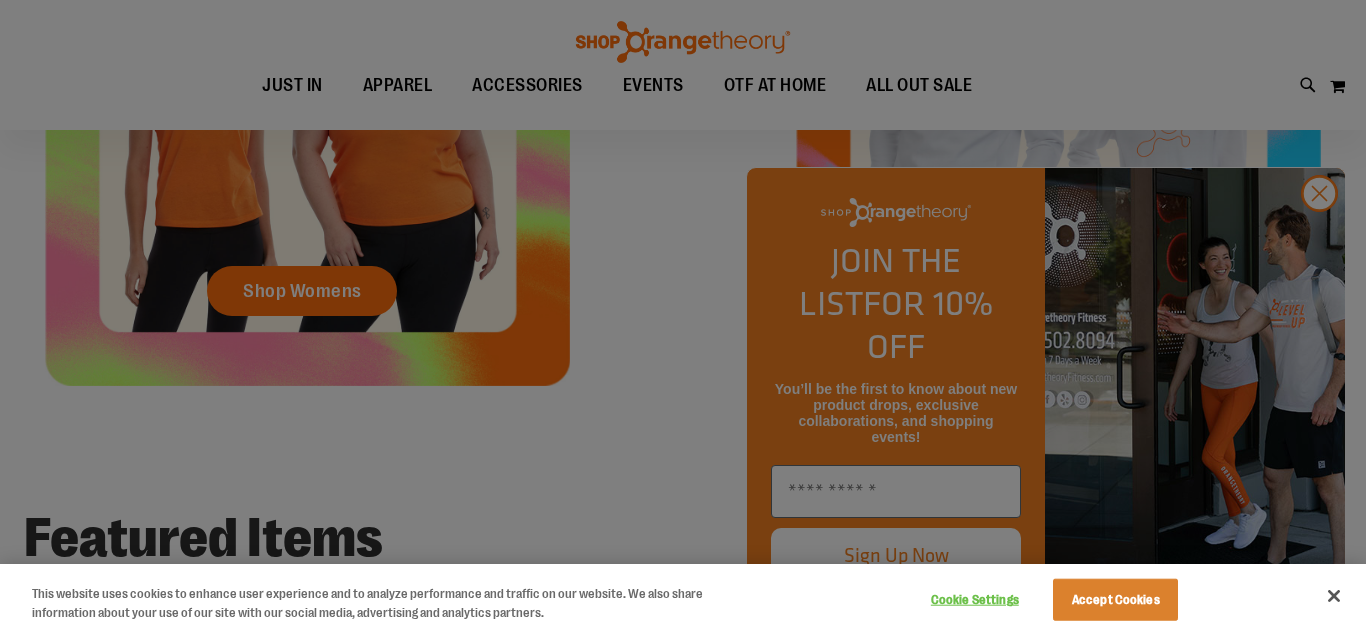 click at bounding box center (683, 316) 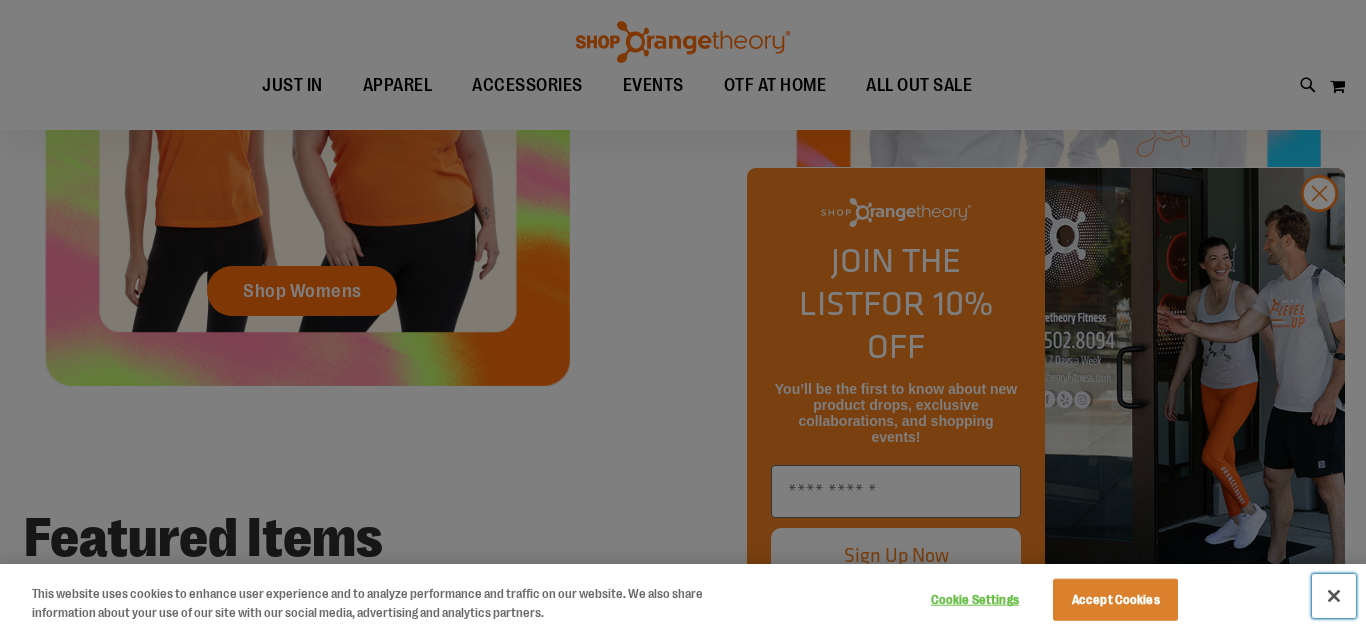 click at bounding box center (1334, 596) 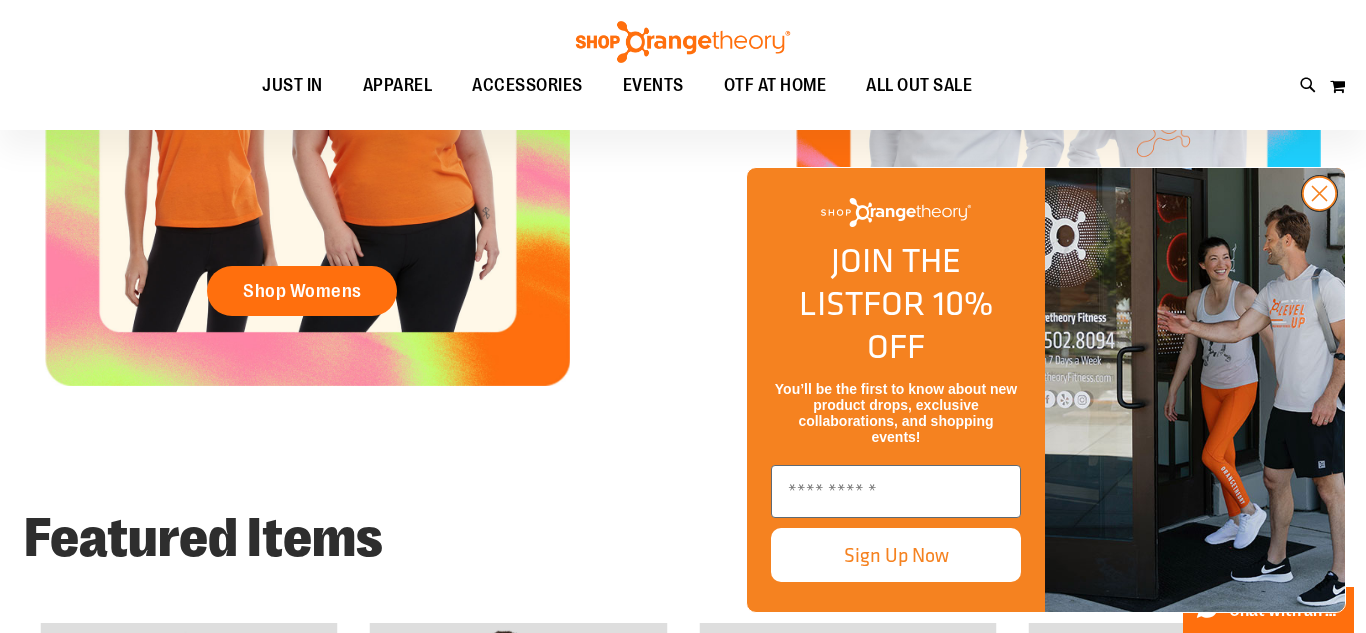 click 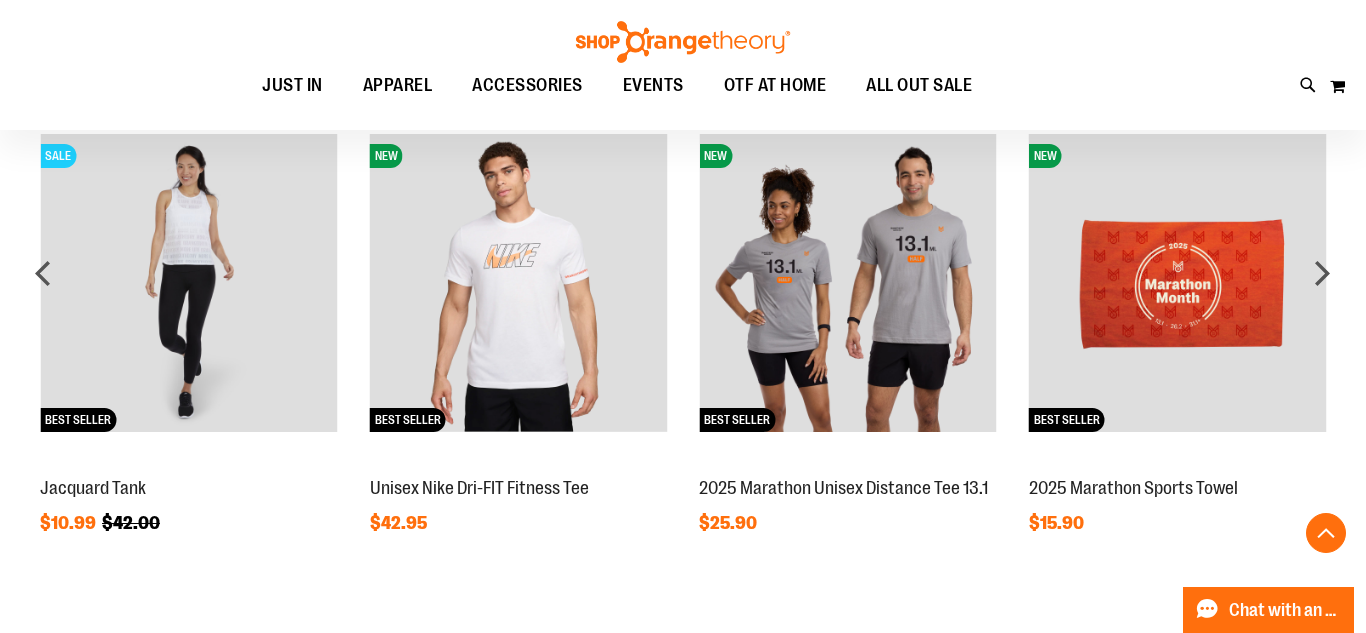 scroll, scrollTop: 1510, scrollLeft: 0, axis: vertical 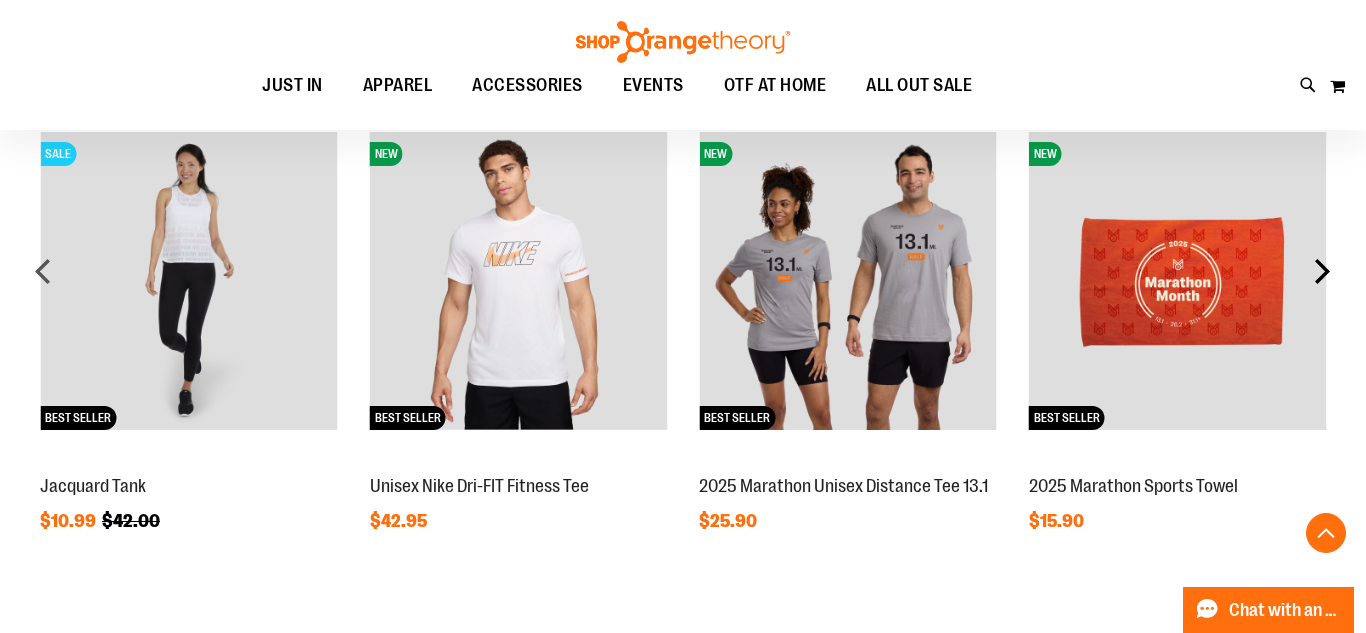 click on "next" at bounding box center [1322, 271] 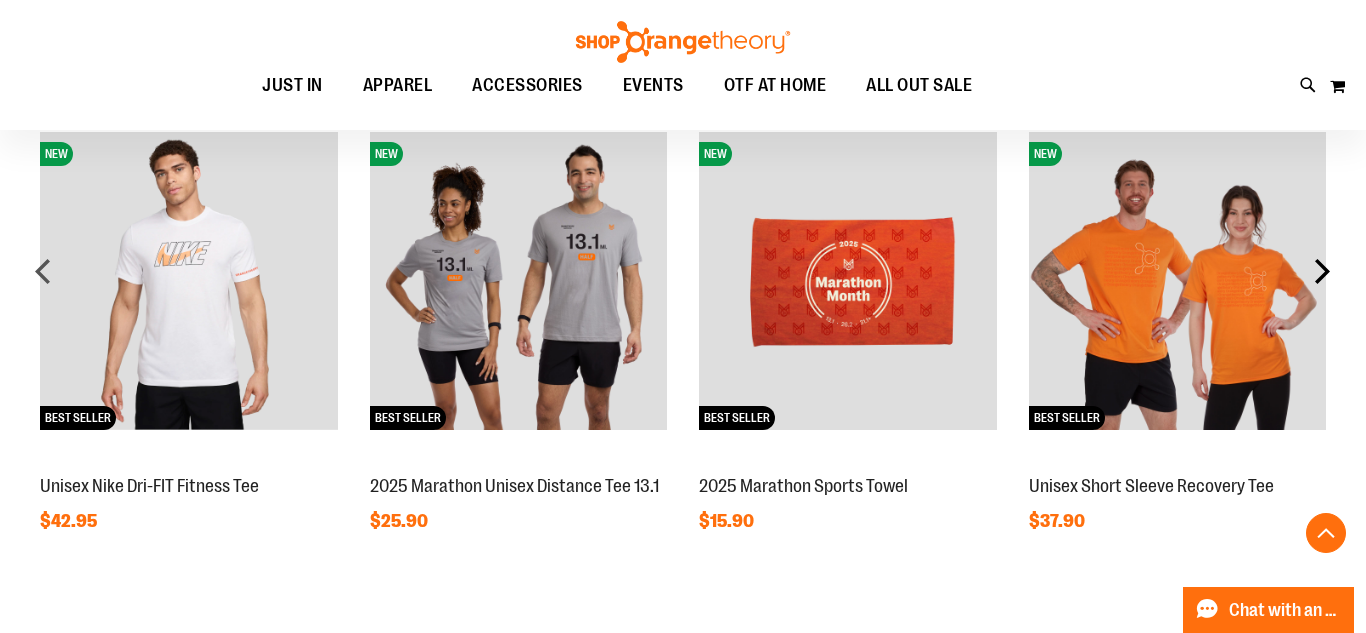 click on "next" at bounding box center [1322, 271] 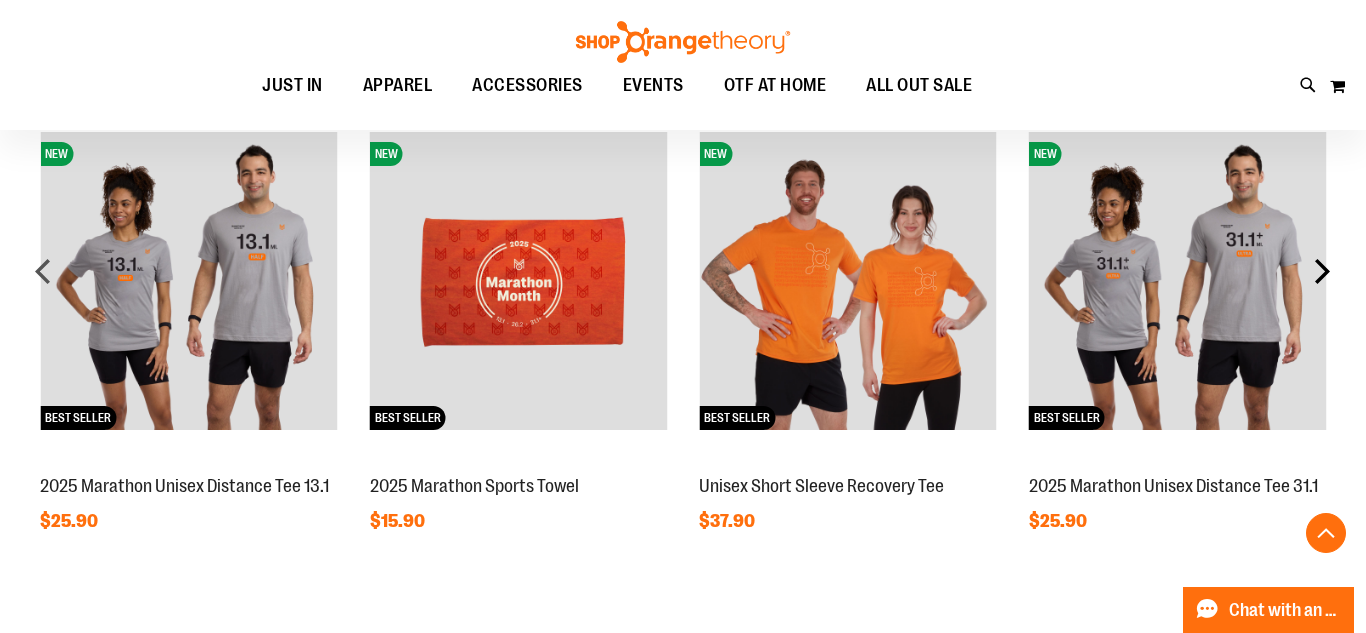 click on "next" at bounding box center [1322, 271] 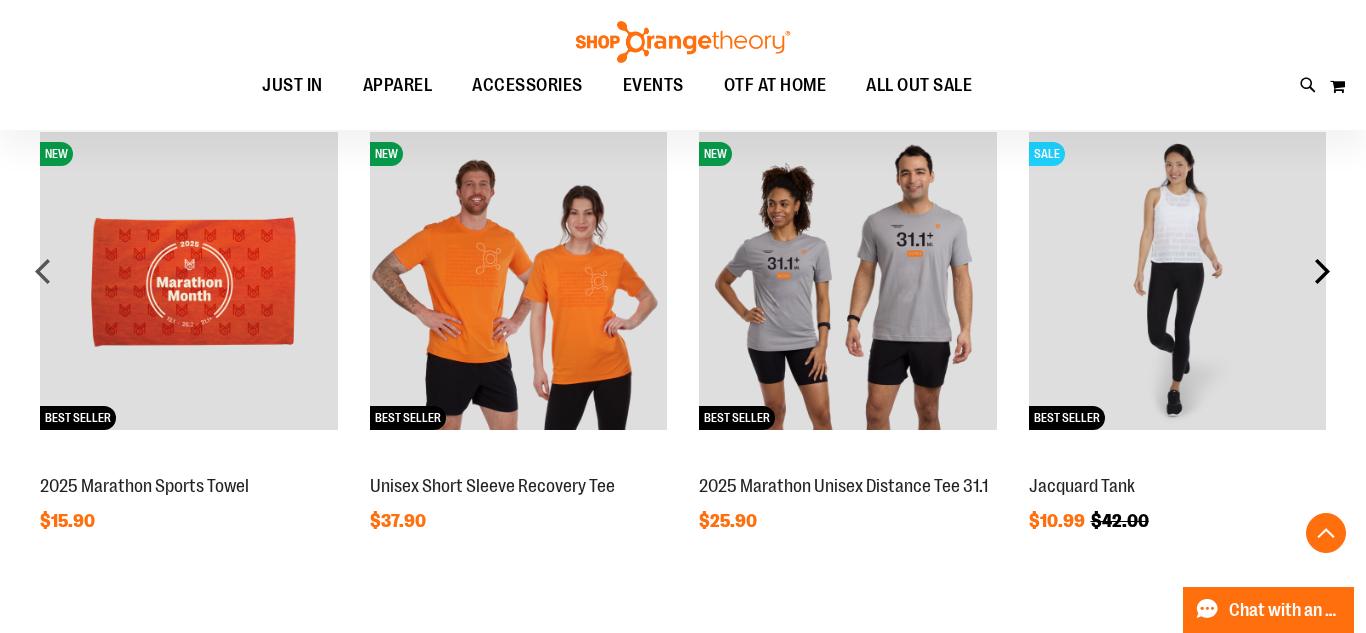 click on "next" at bounding box center [1322, 271] 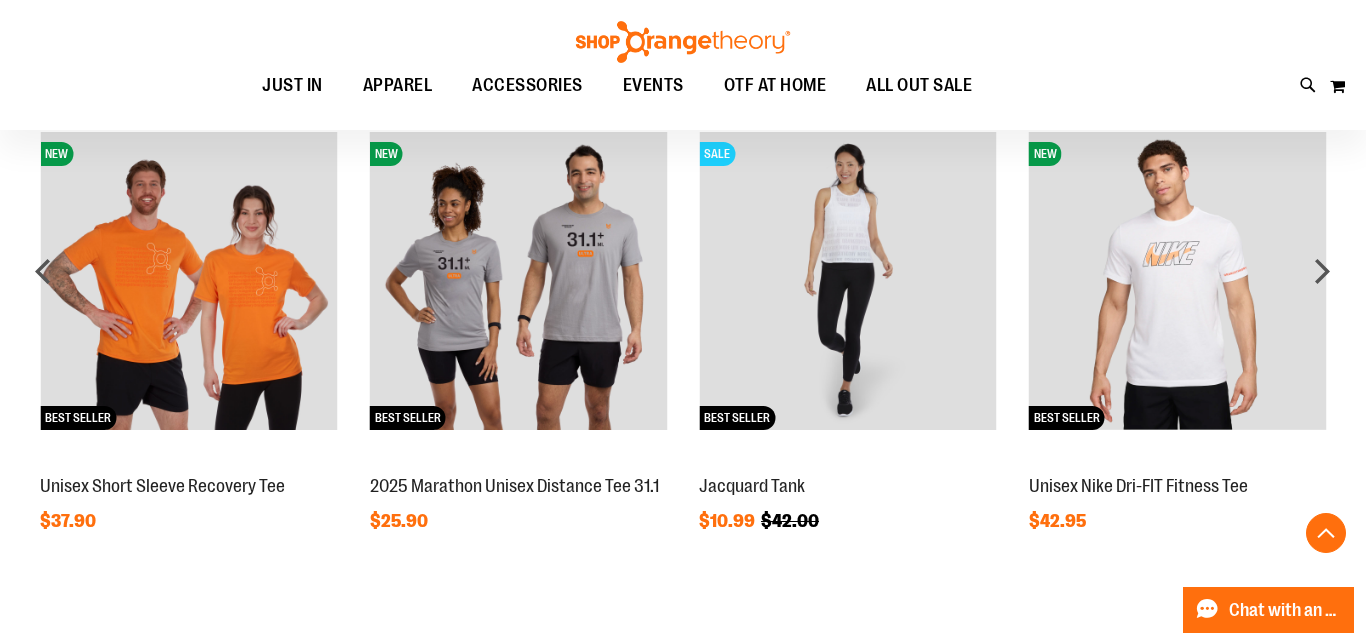 click at bounding box center (848, 281) 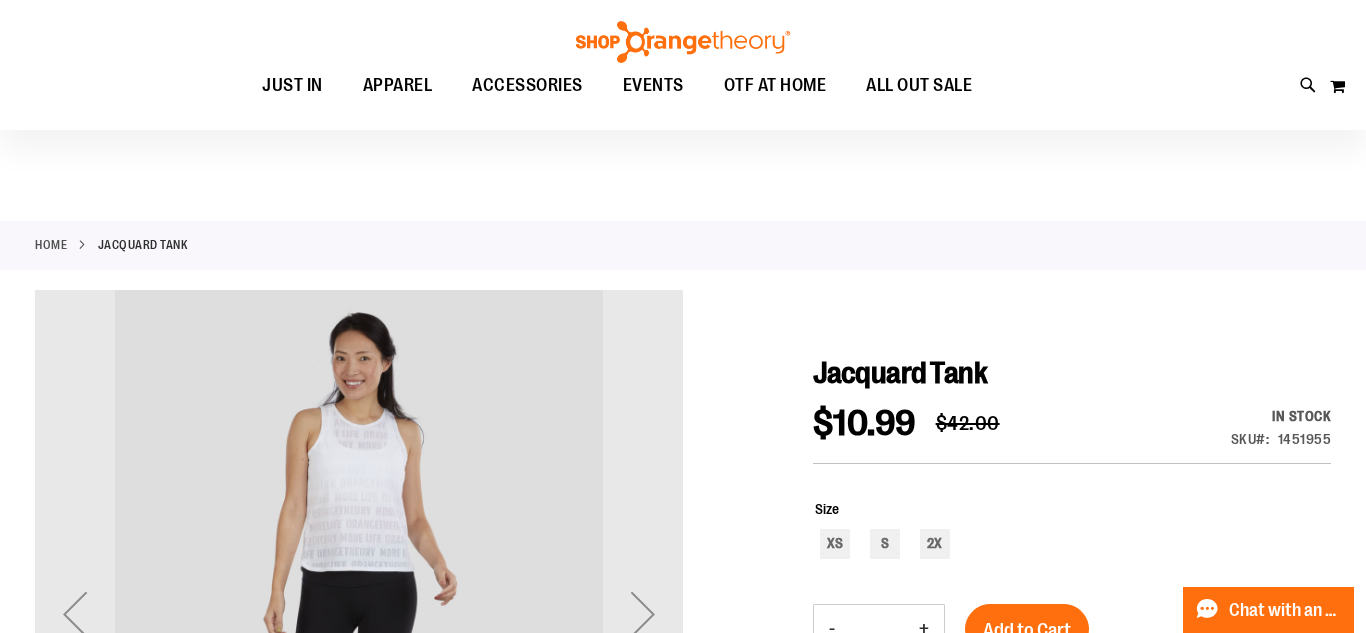 scroll, scrollTop: 250, scrollLeft: 0, axis: vertical 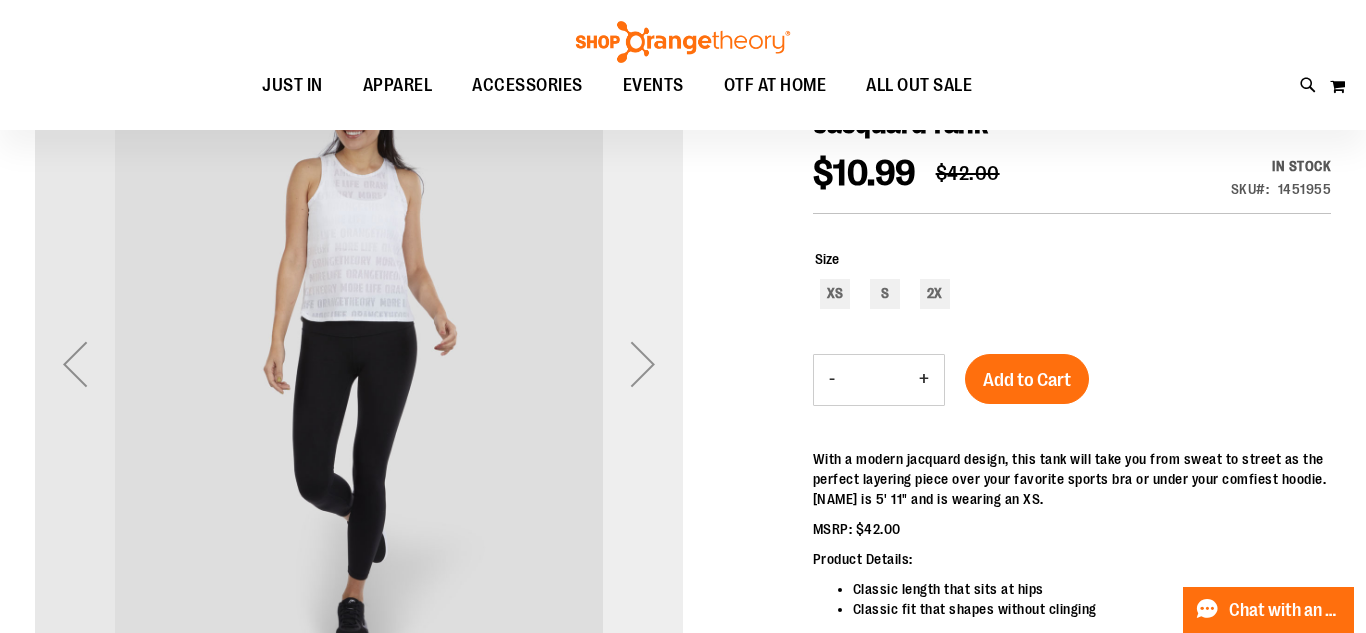 click at bounding box center [643, 364] 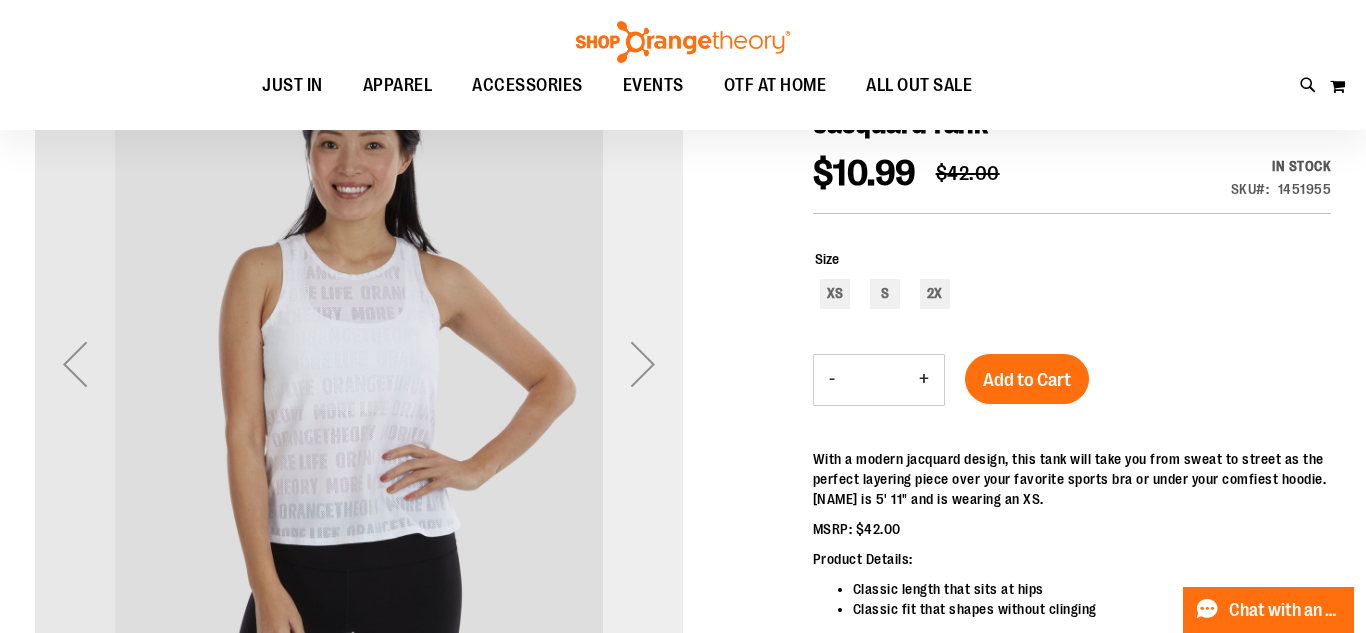 click at bounding box center [643, 364] 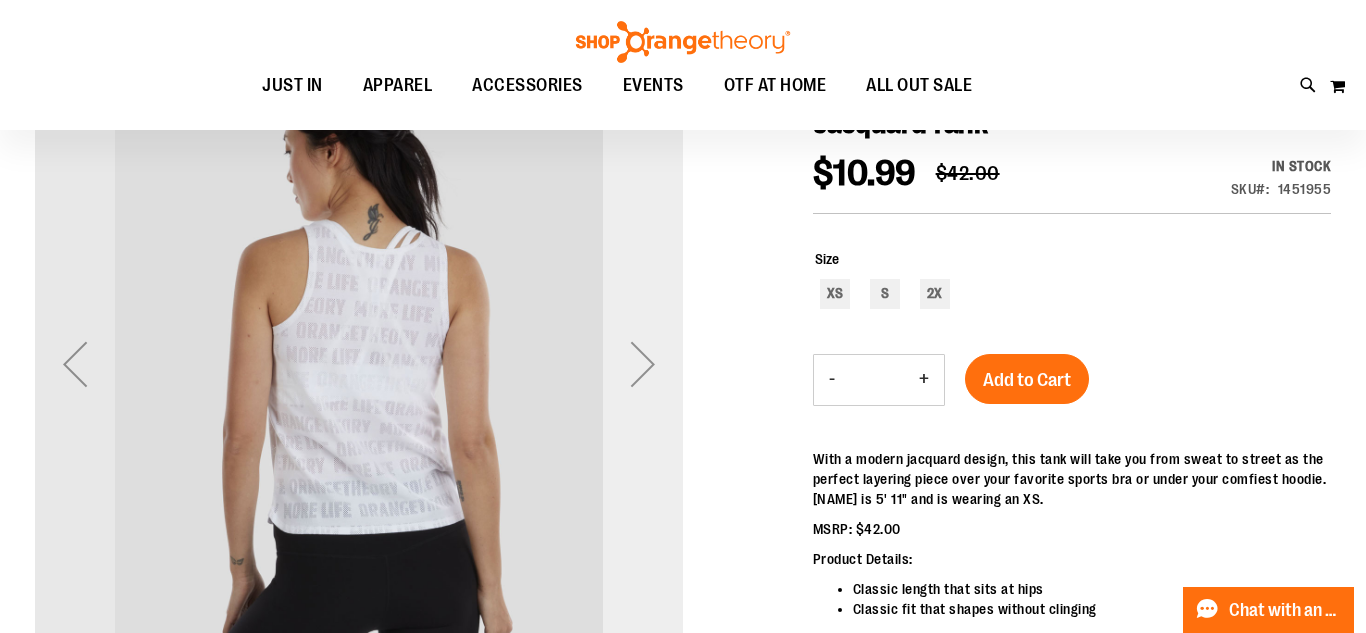 click at bounding box center [643, 364] 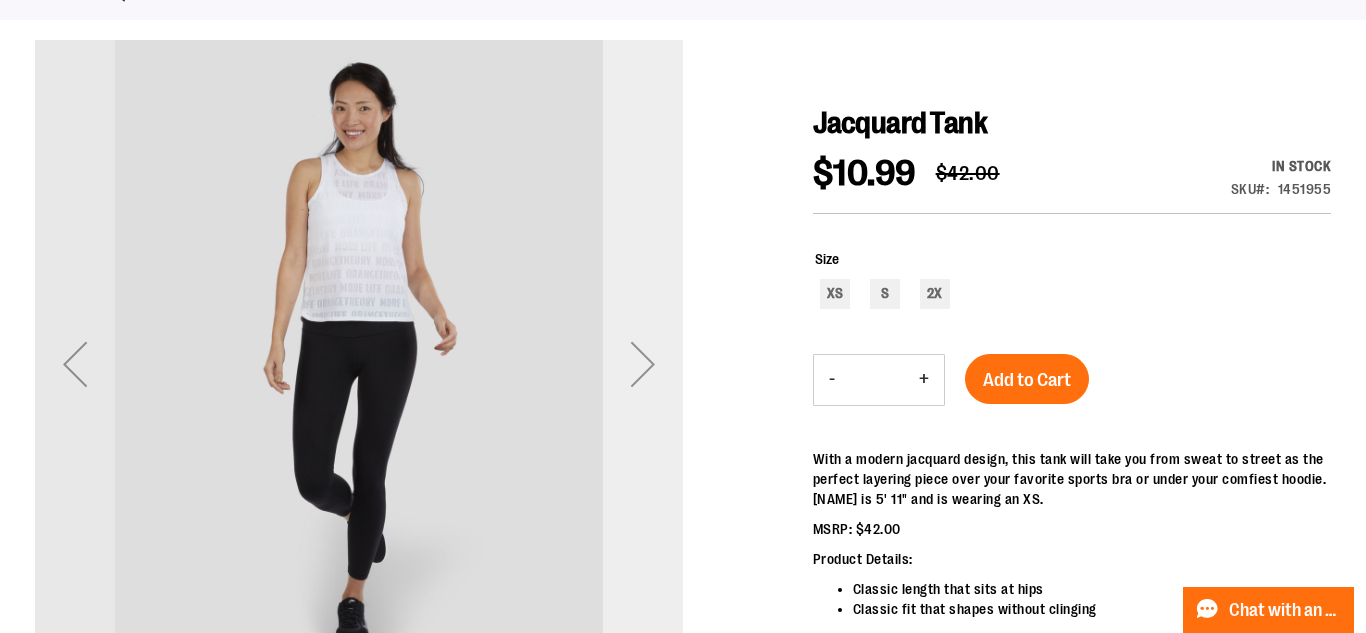 scroll, scrollTop: 0, scrollLeft: 0, axis: both 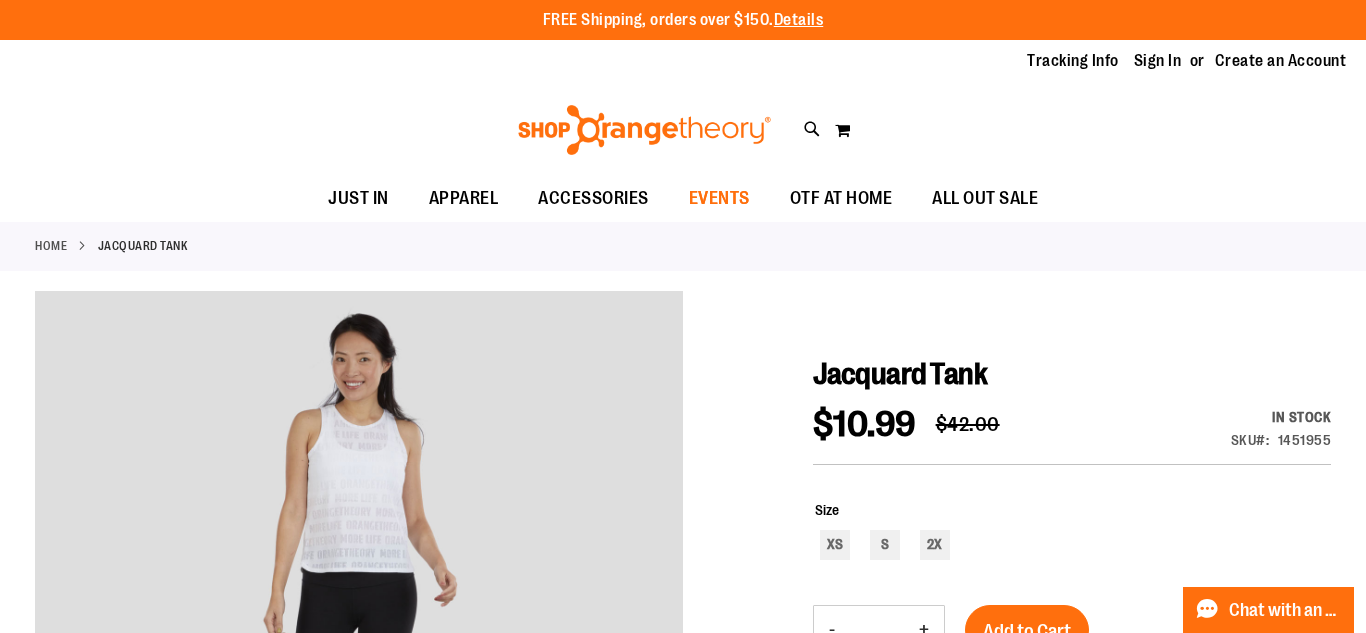 click on "EVENTS" at bounding box center [719, 198] 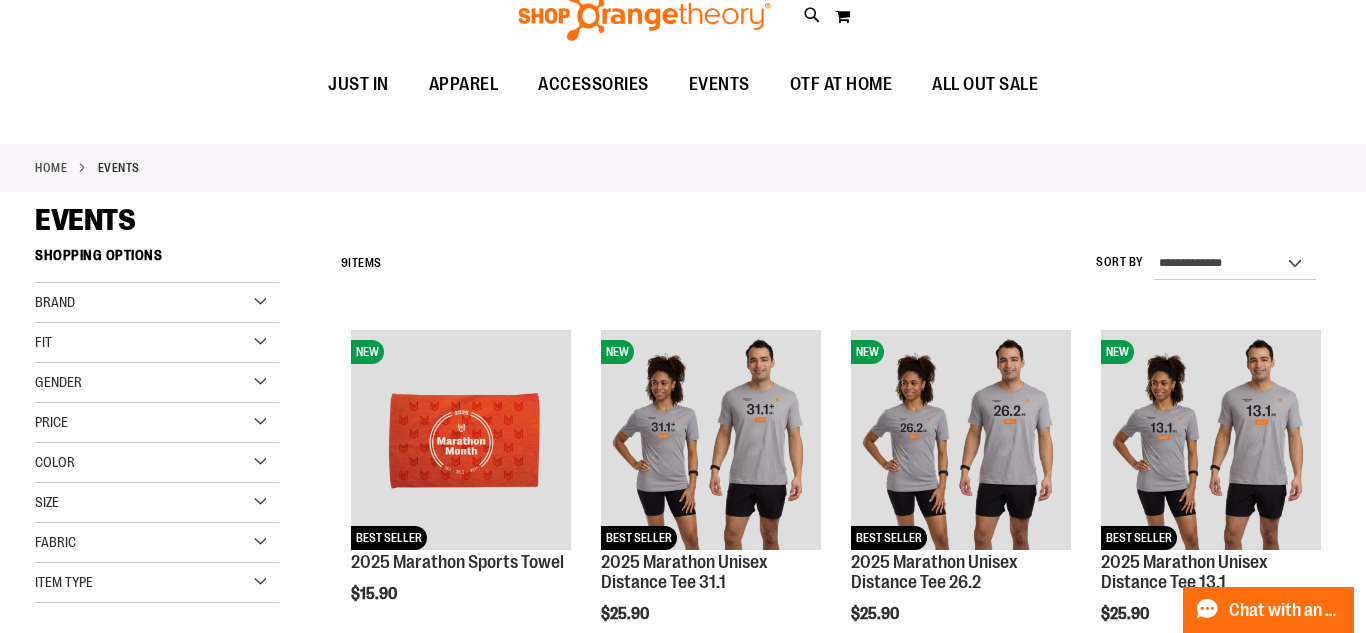 scroll, scrollTop: 0, scrollLeft: 0, axis: both 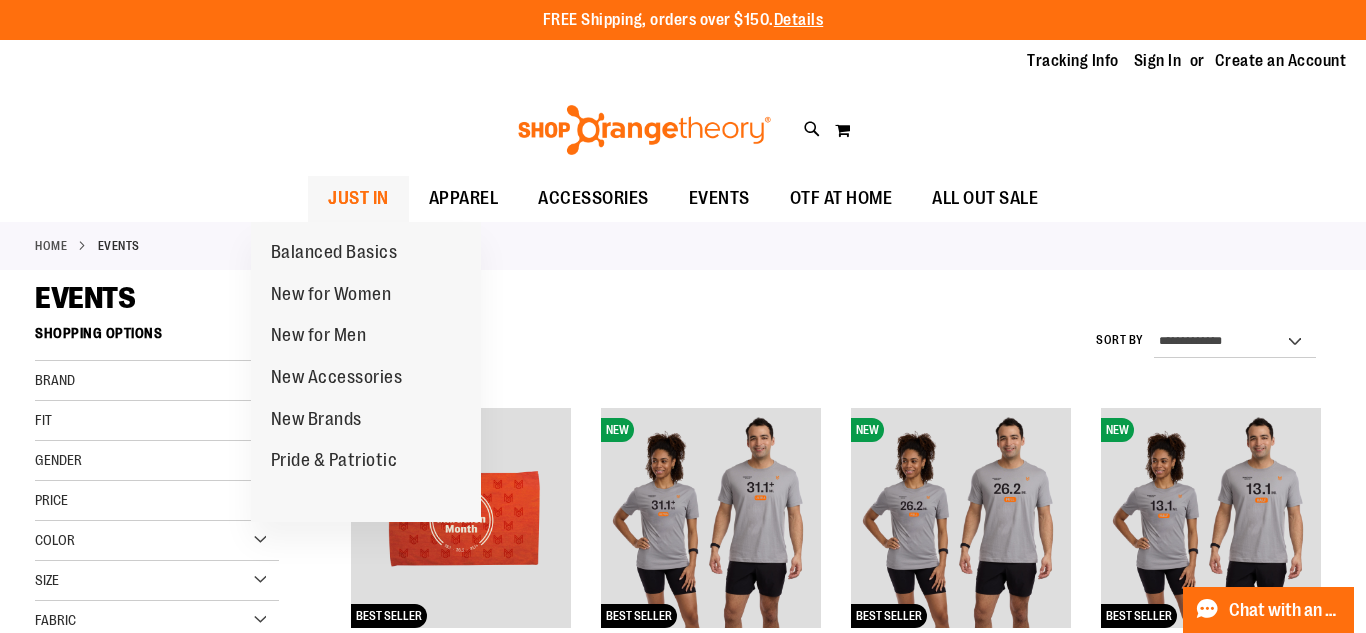 click on "JUST IN" at bounding box center (358, 198) 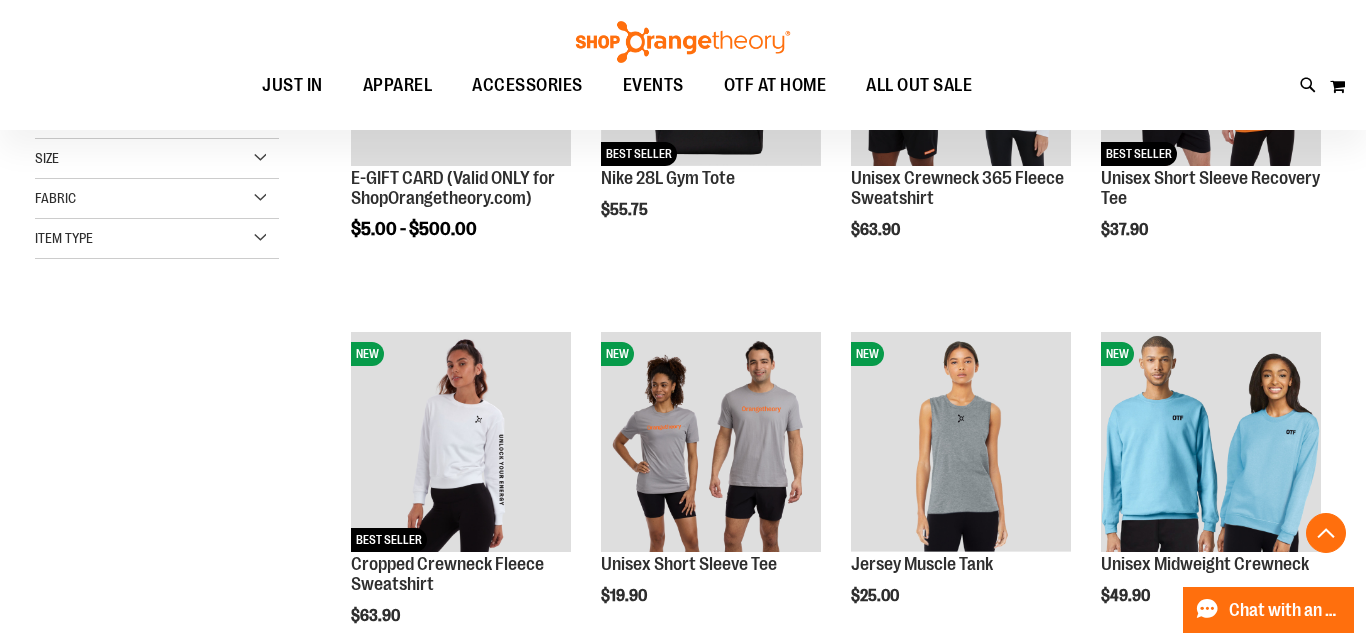scroll, scrollTop: 462, scrollLeft: 0, axis: vertical 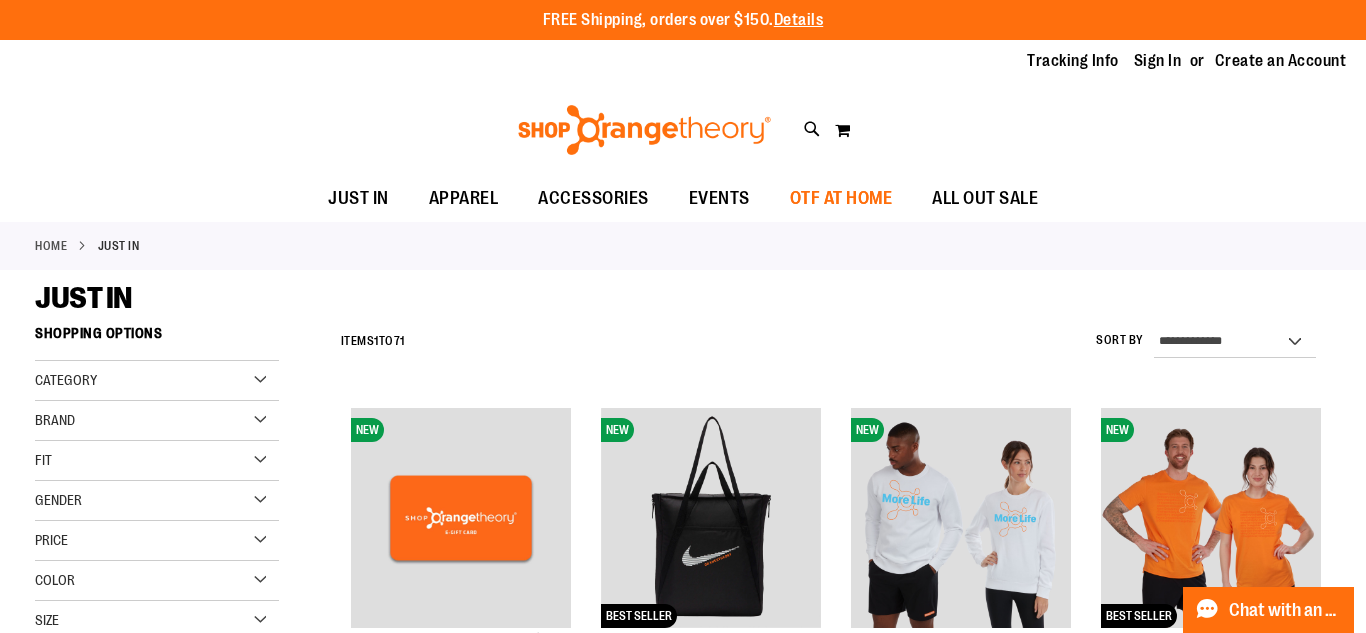 click on "OTF AT HOME" at bounding box center (841, 198) 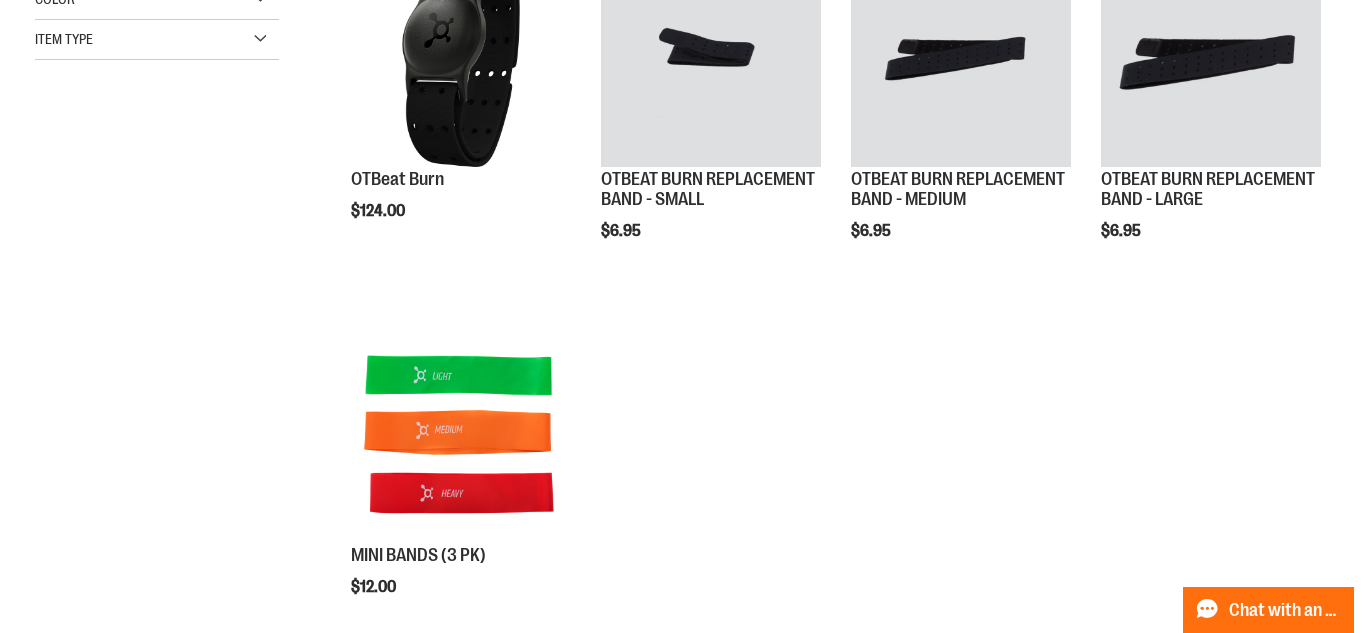 scroll, scrollTop: 0, scrollLeft: 0, axis: both 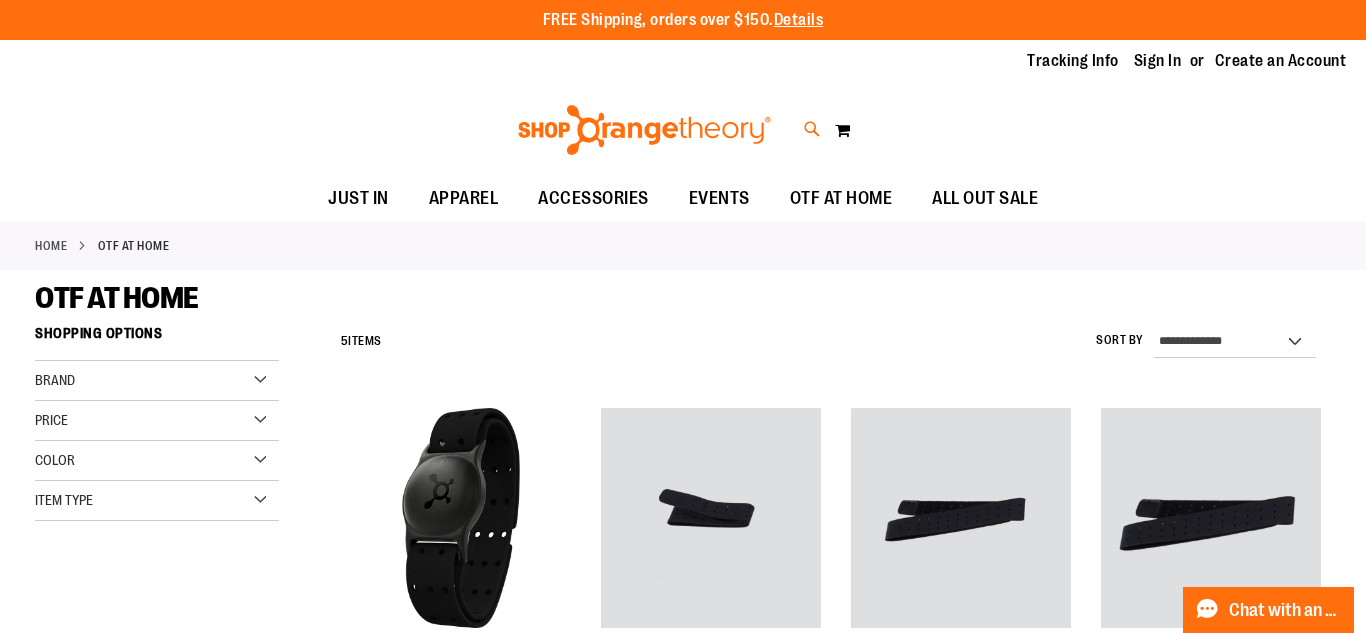 click at bounding box center [812, 129] 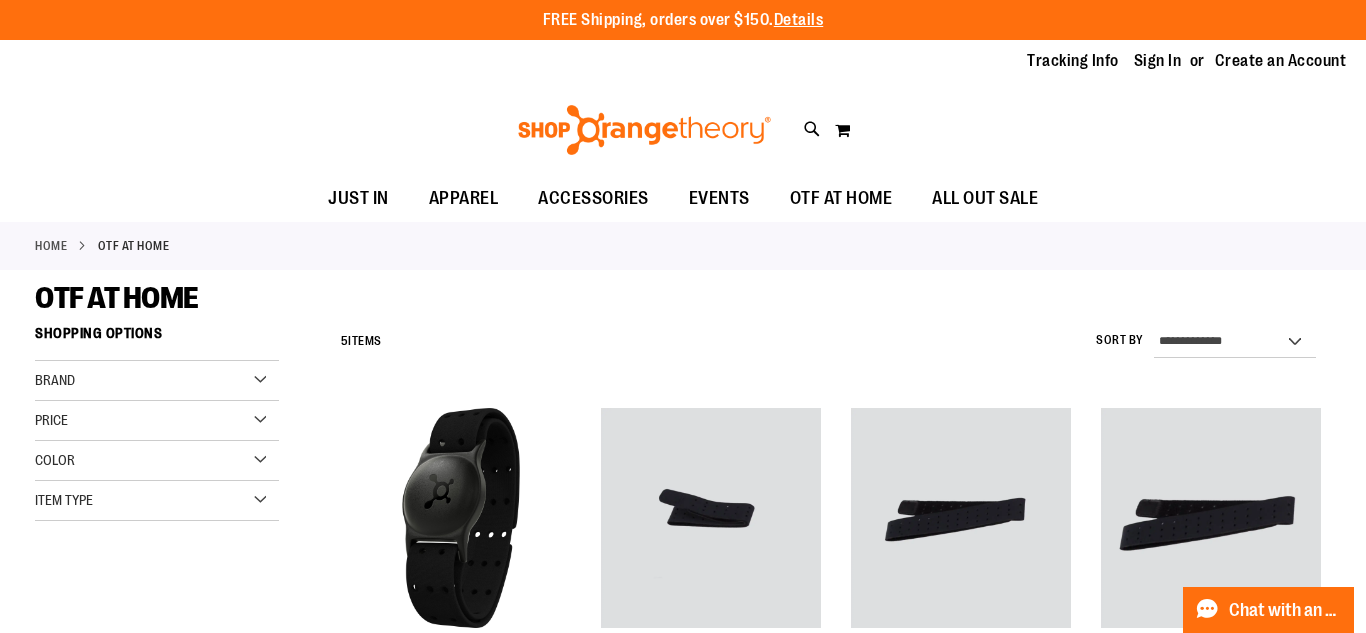 click on "Search" at bounding box center [683, 113] 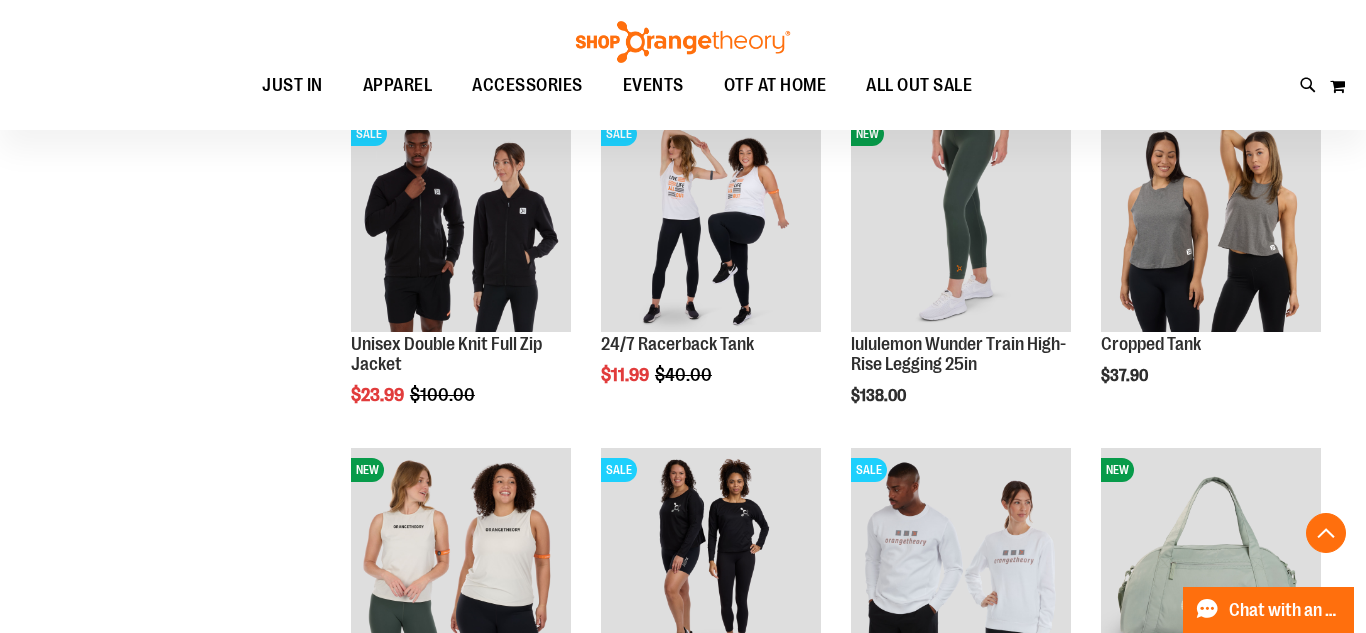 scroll, scrollTop: 802, scrollLeft: 0, axis: vertical 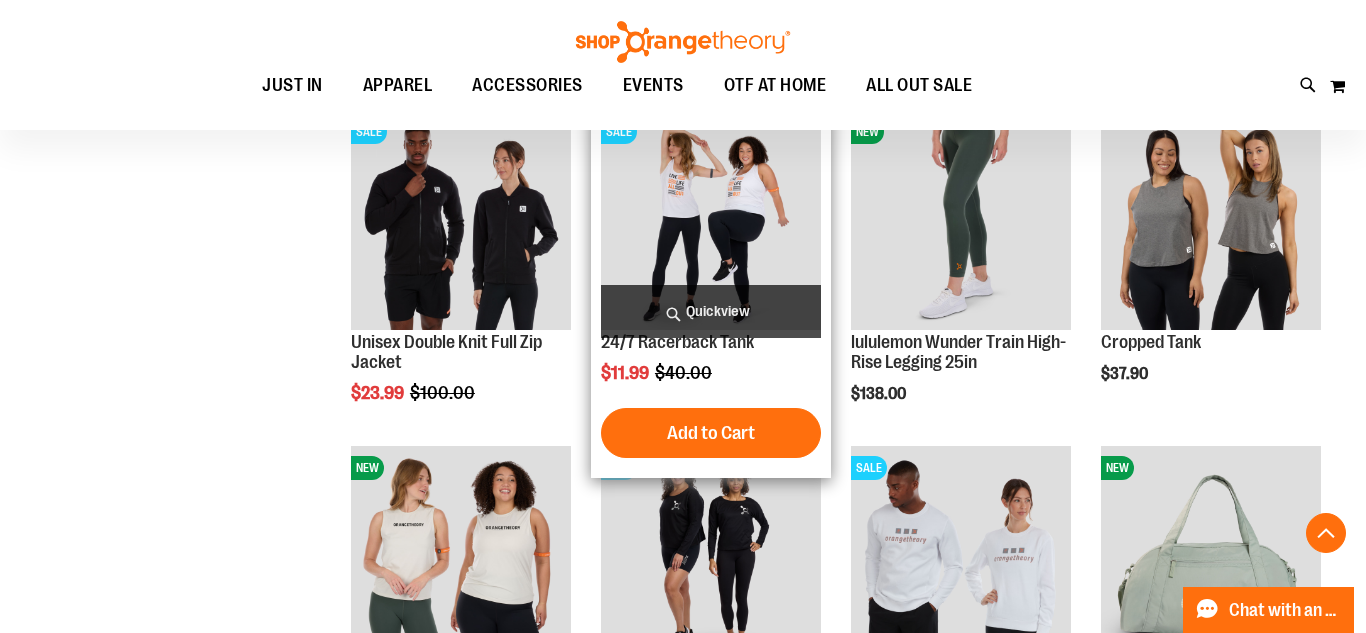 click at bounding box center [711, 220] 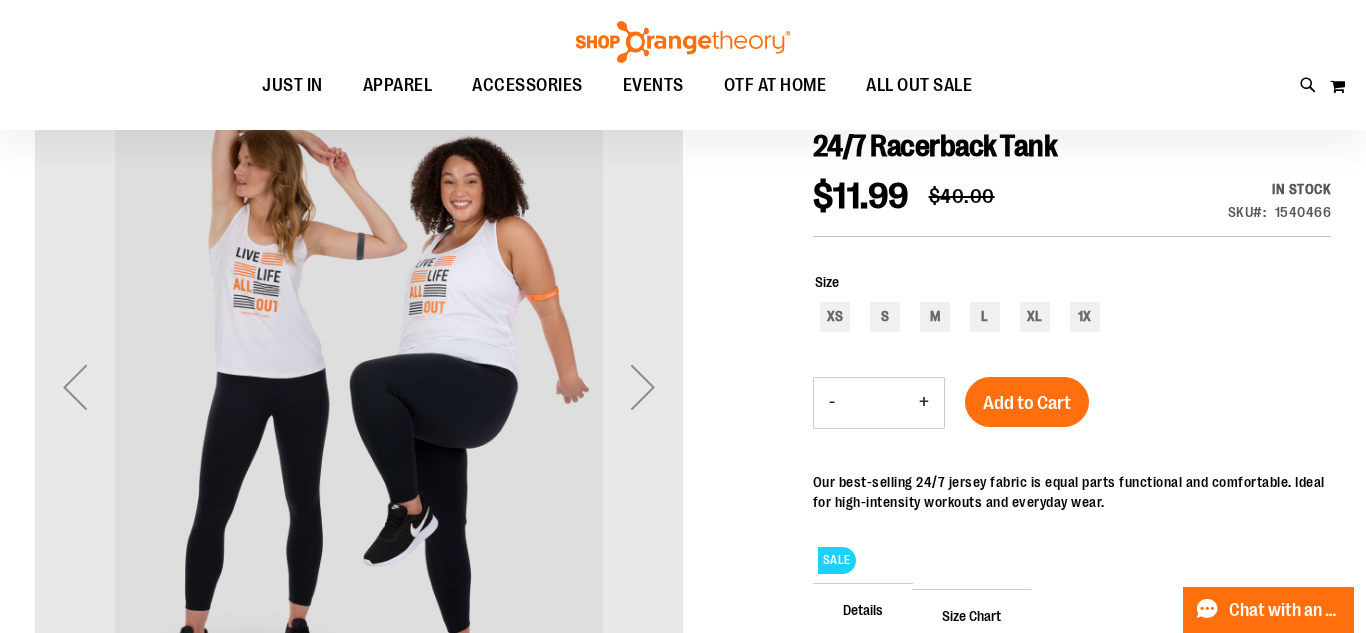 scroll, scrollTop: 228, scrollLeft: 0, axis: vertical 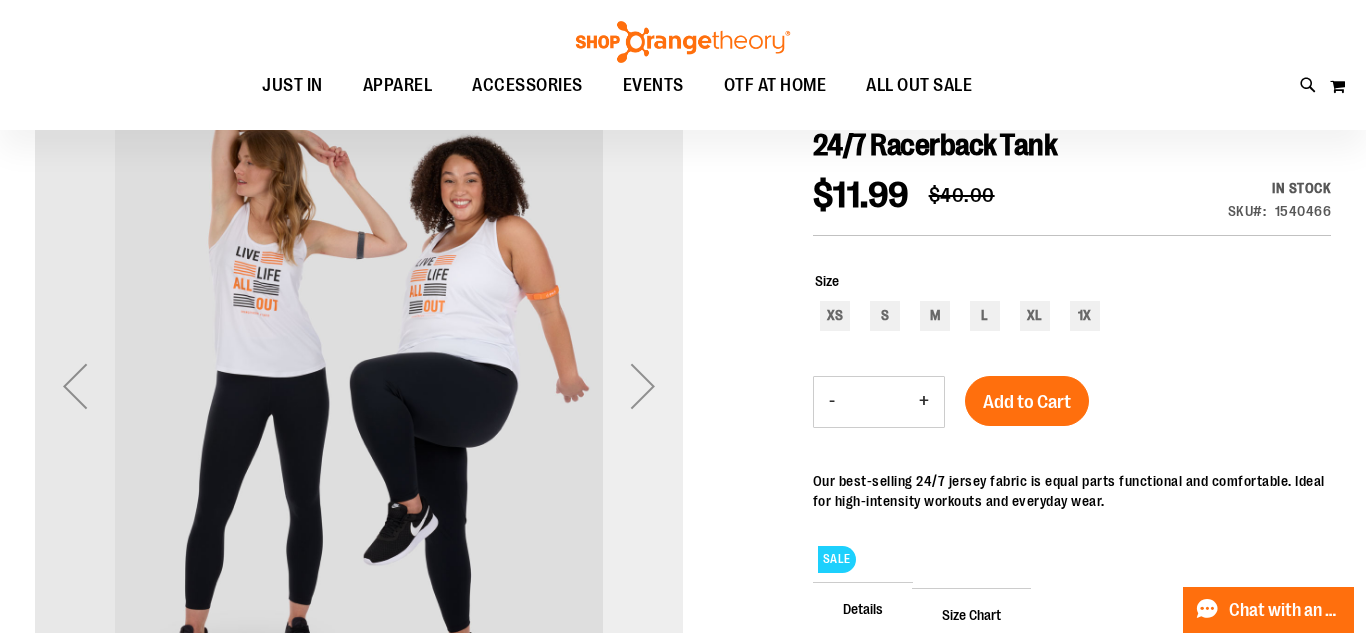 click at bounding box center (643, 386) 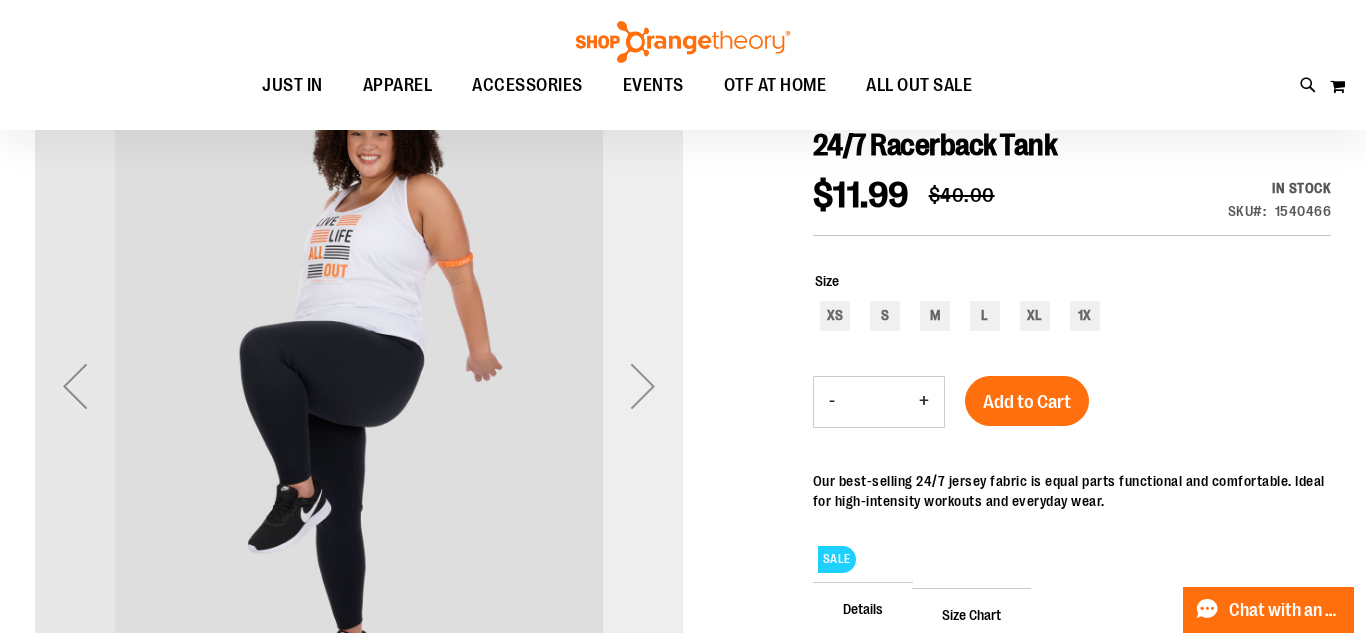 click at bounding box center (643, 386) 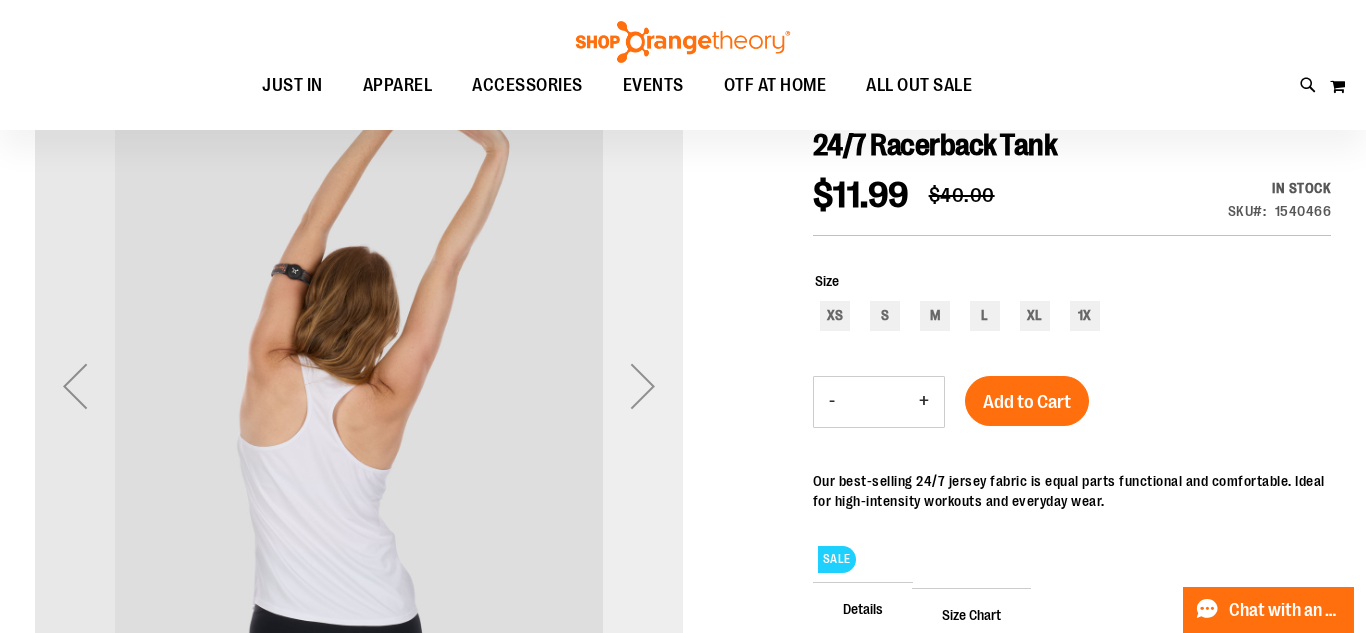 click at bounding box center [643, 386] 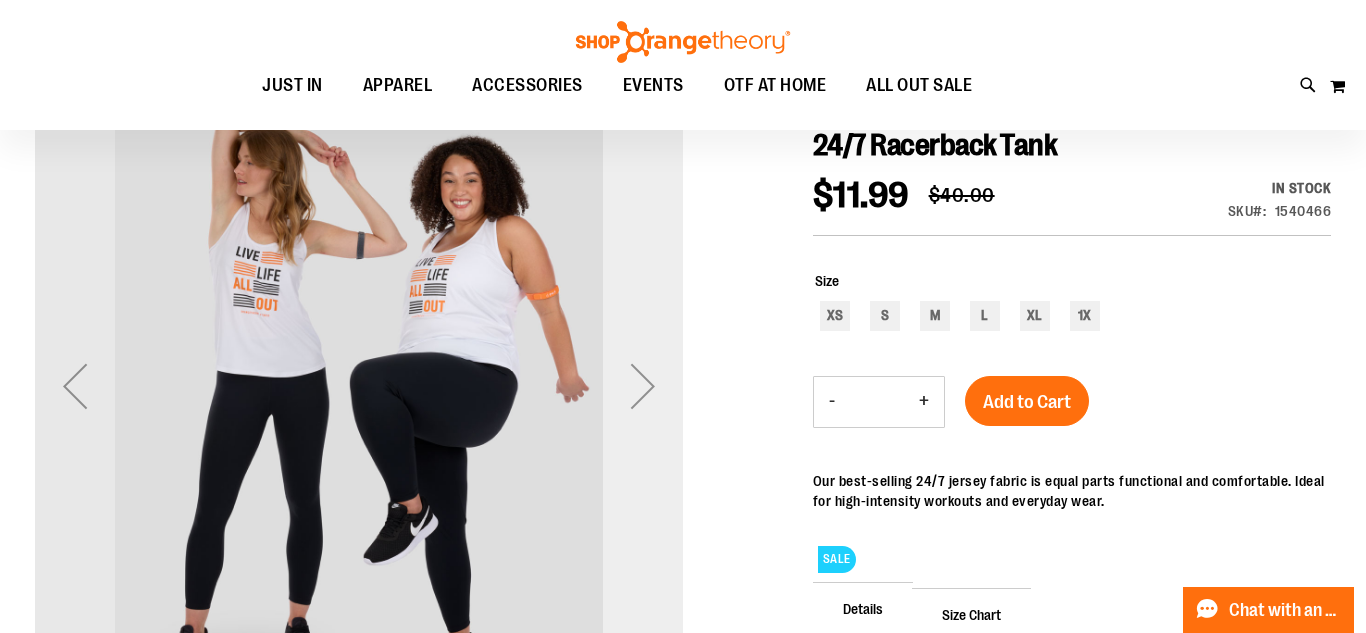 click at bounding box center [643, 386] 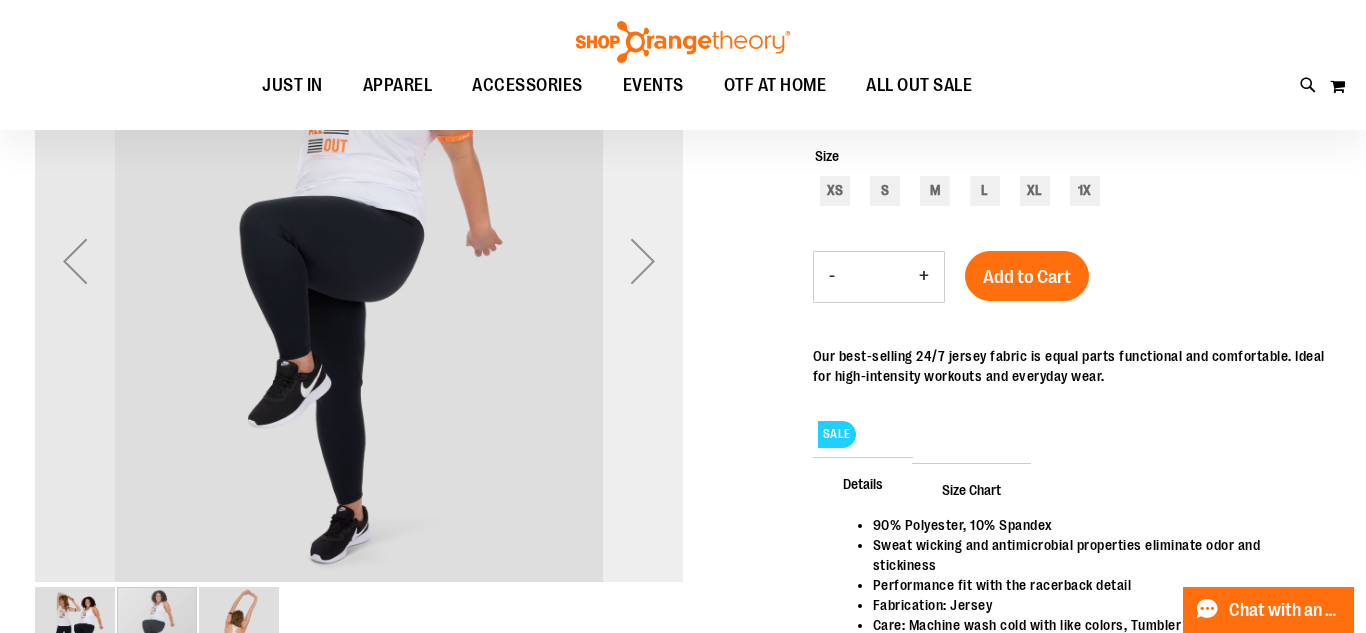 scroll, scrollTop: 0, scrollLeft: 0, axis: both 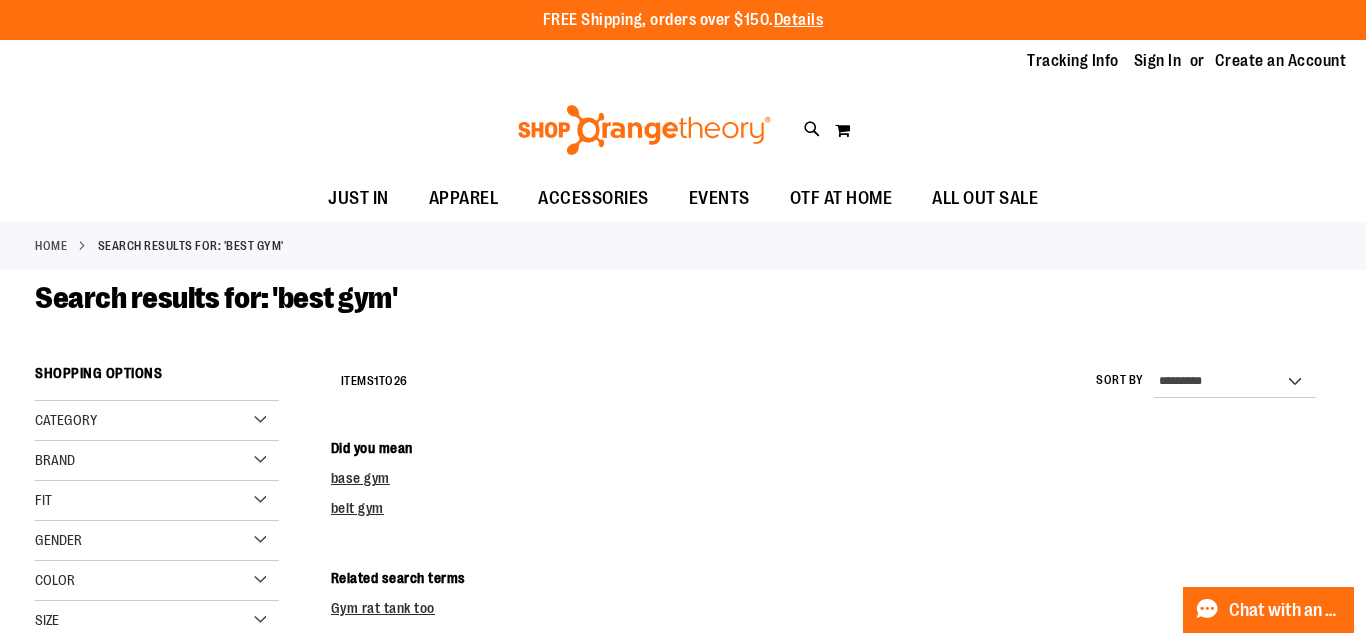 click on "Brand" at bounding box center [157, 461] 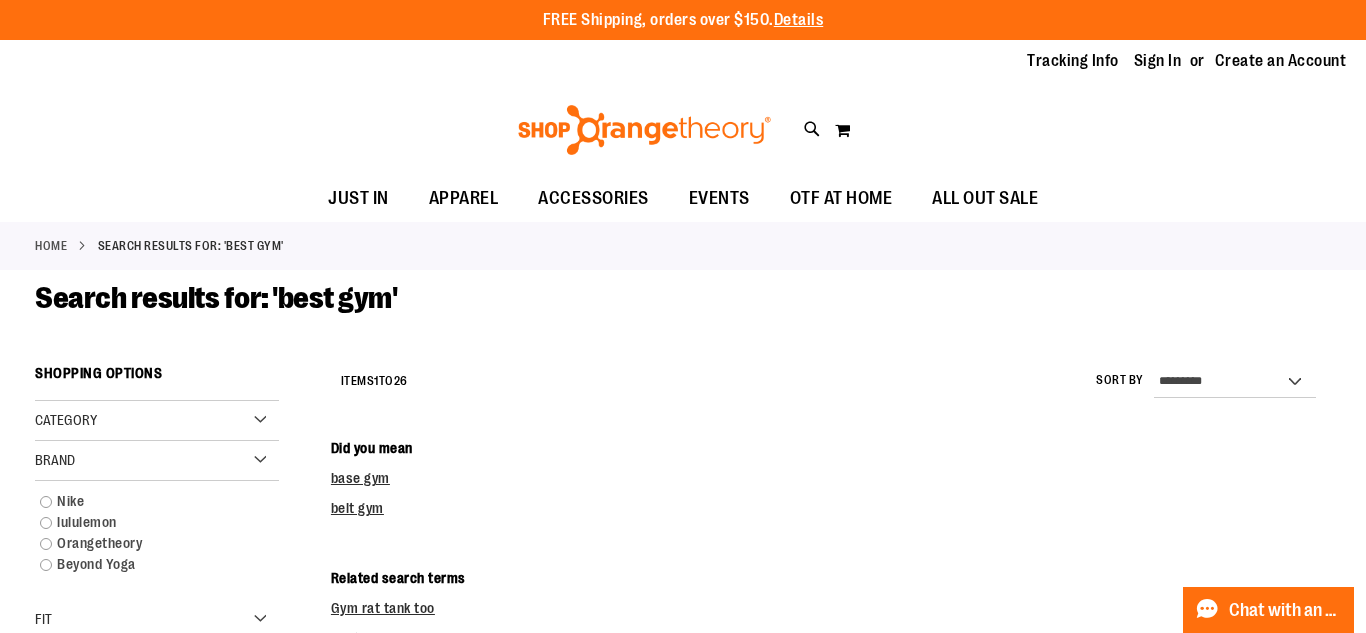 click on "Brand" at bounding box center (157, 461) 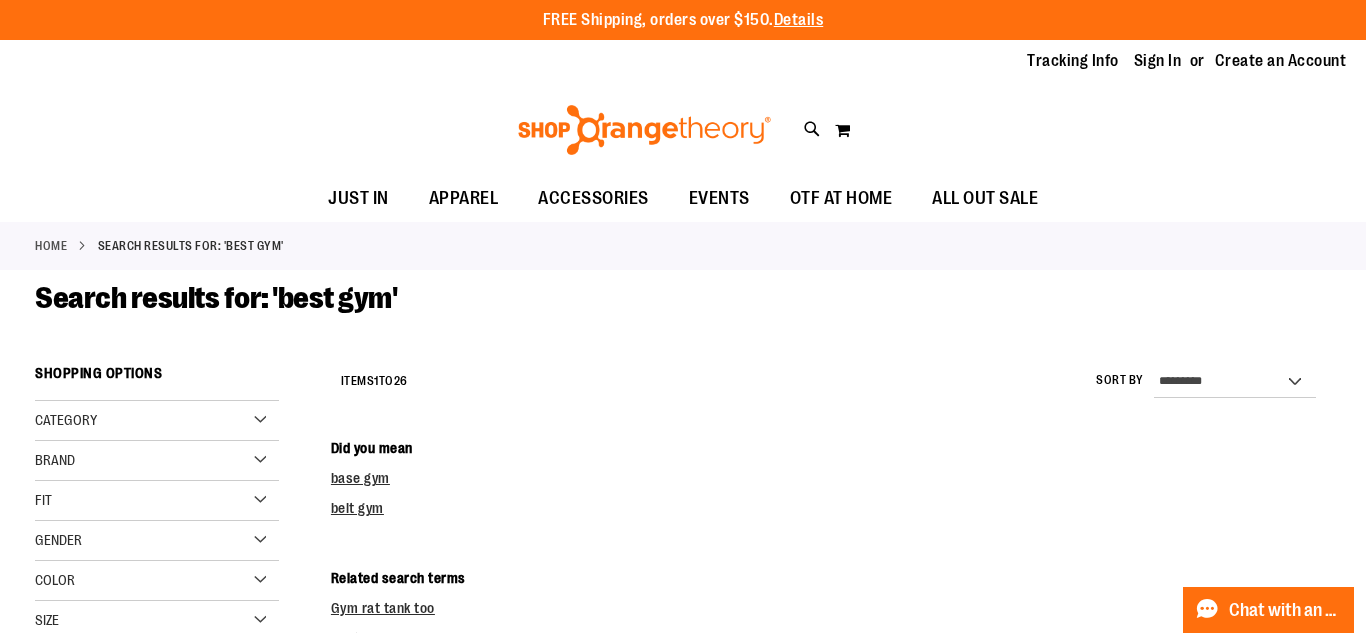 click on "Fit" at bounding box center [157, 501] 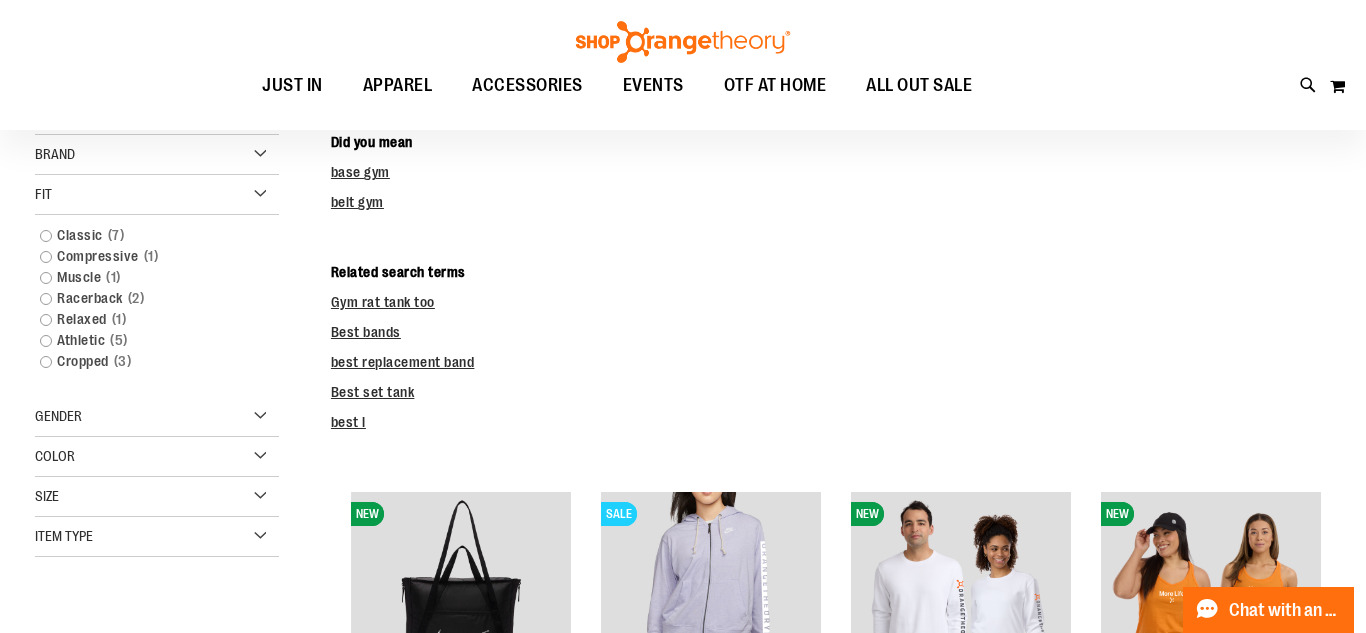 scroll, scrollTop: 83, scrollLeft: 0, axis: vertical 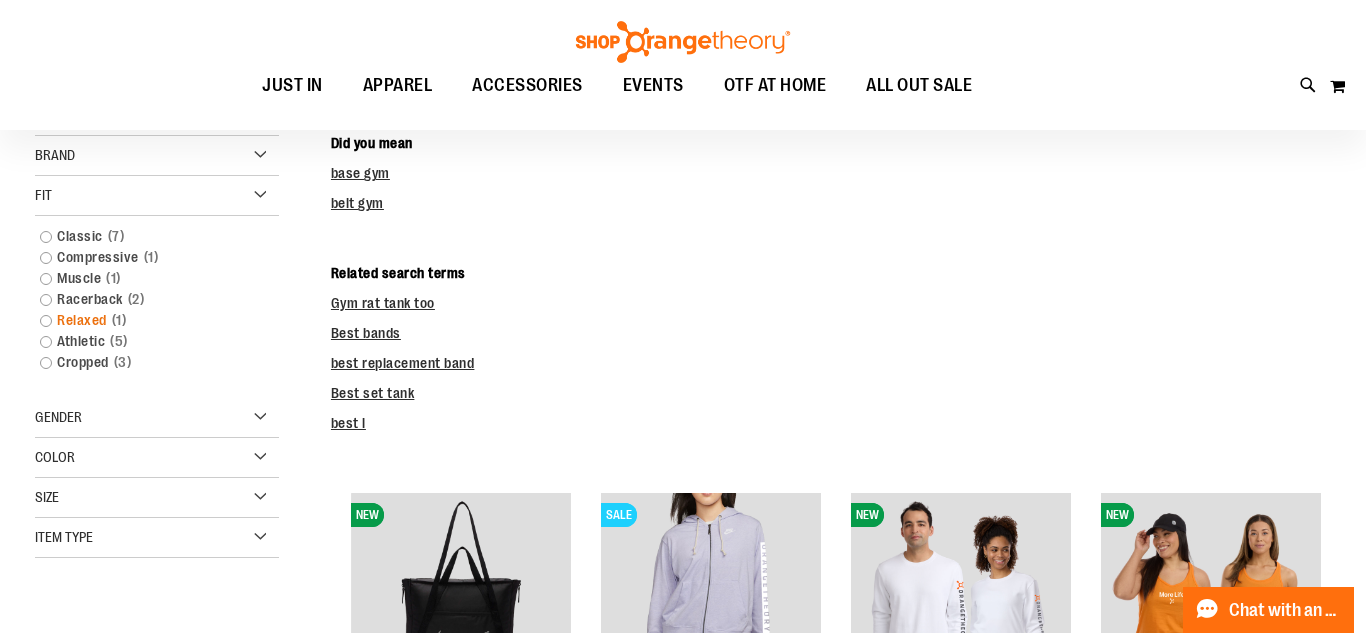 click on "Relaxed                                             1
item" at bounding box center (147, 320) 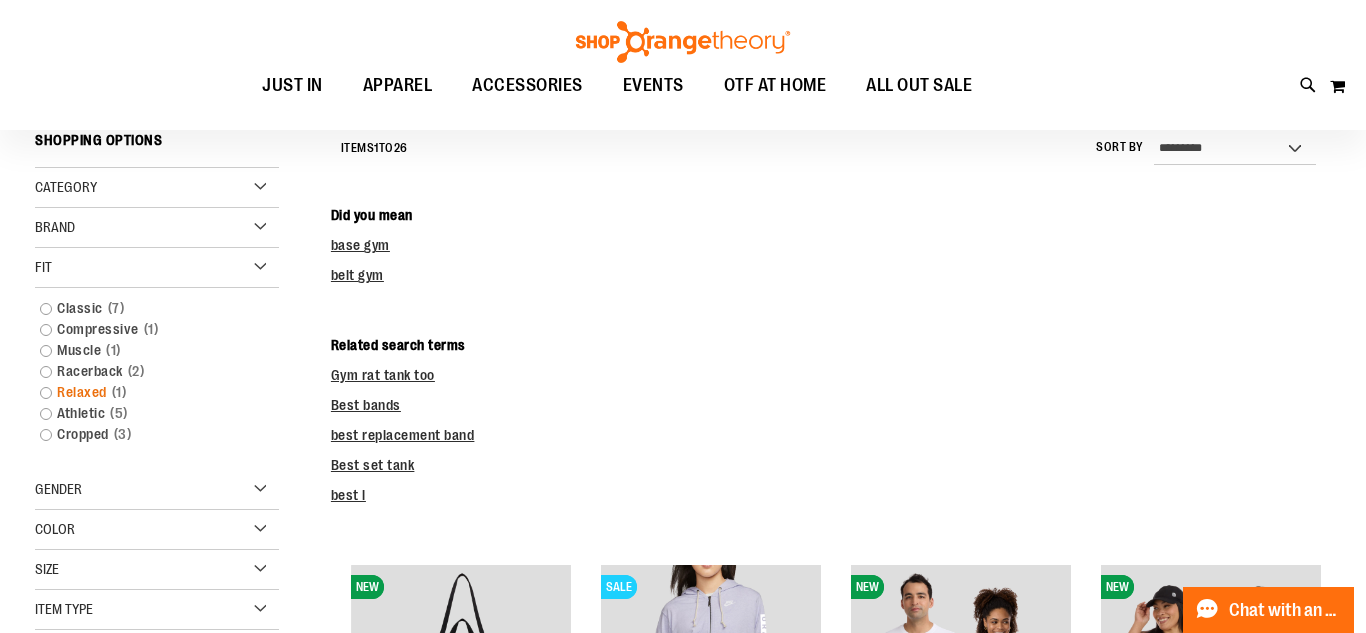 scroll, scrollTop: 5, scrollLeft: 0, axis: vertical 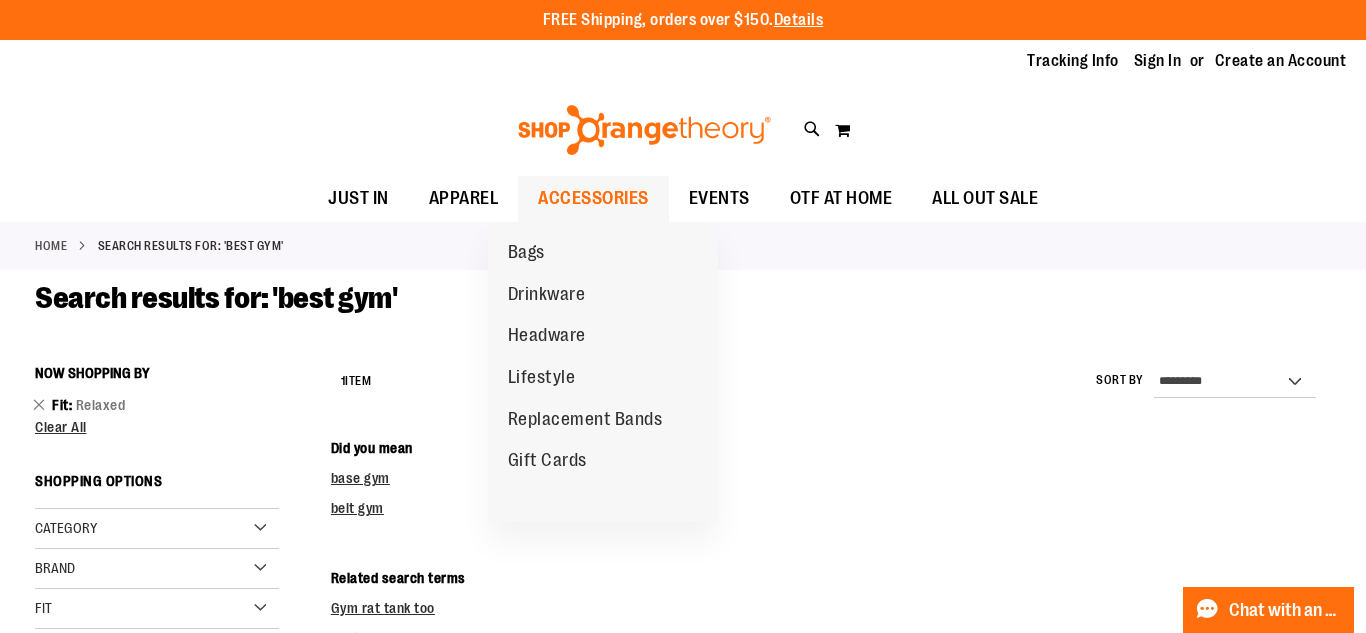 click on "ACCESSORIES" at bounding box center [593, 198] 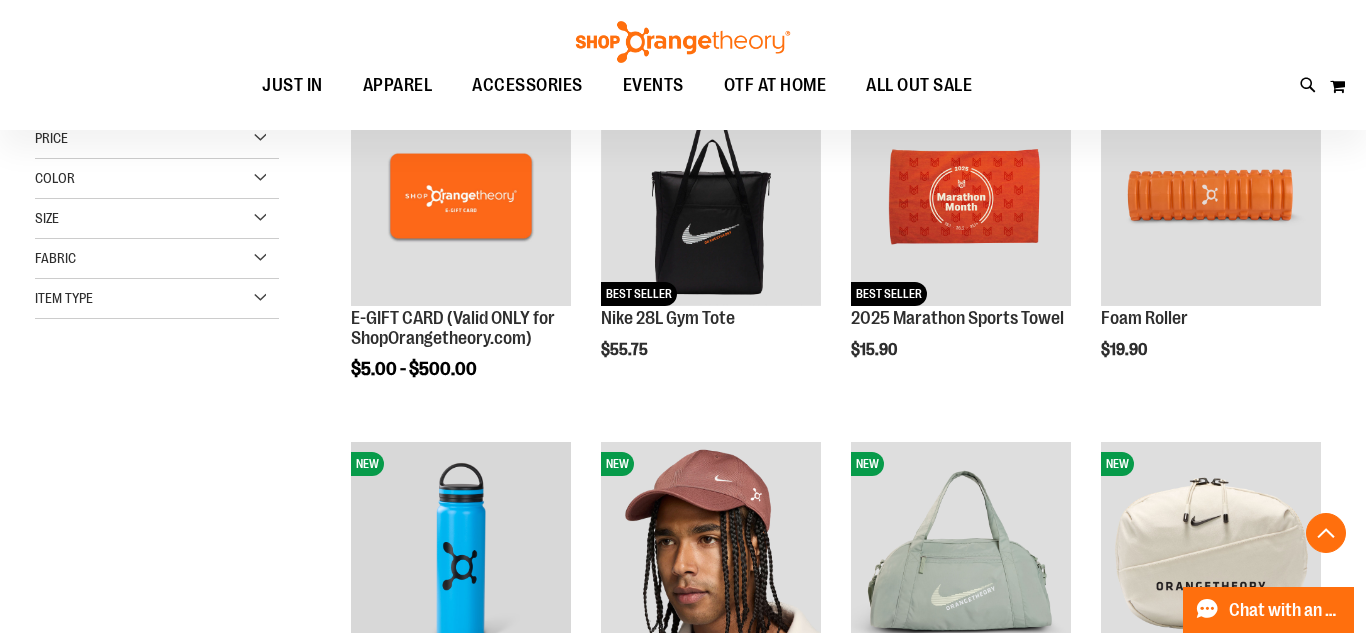 scroll, scrollTop: 322, scrollLeft: 0, axis: vertical 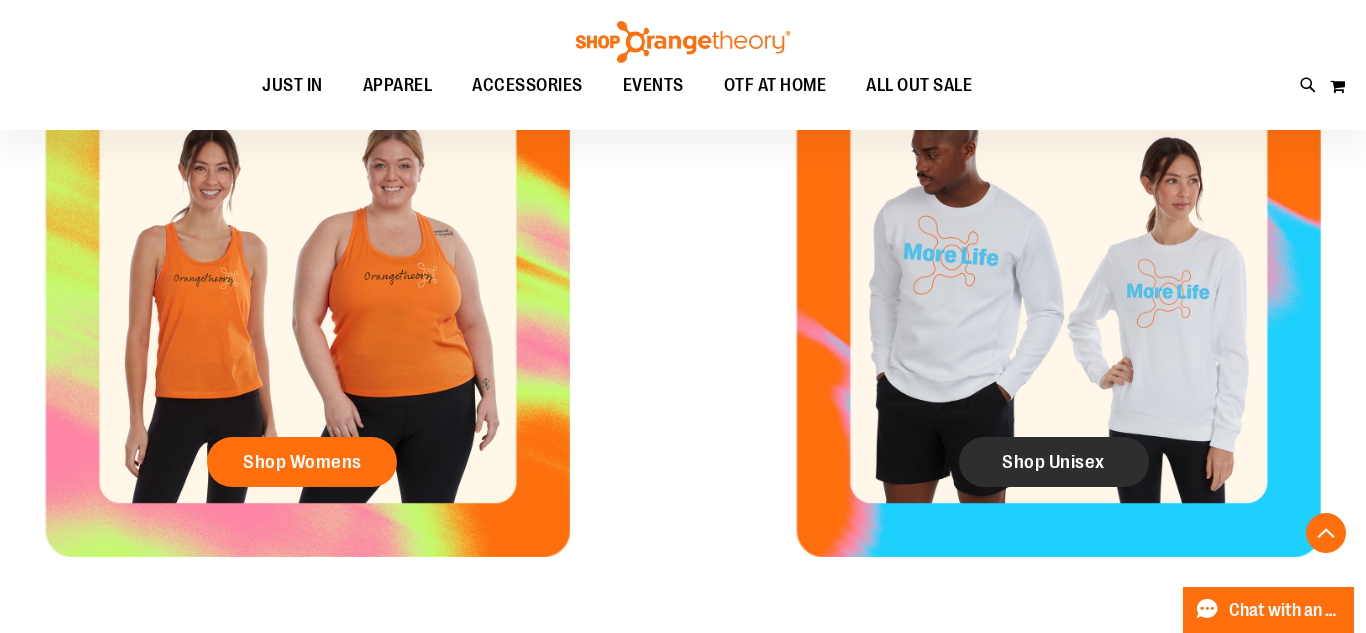 click on "Shop Unisex" 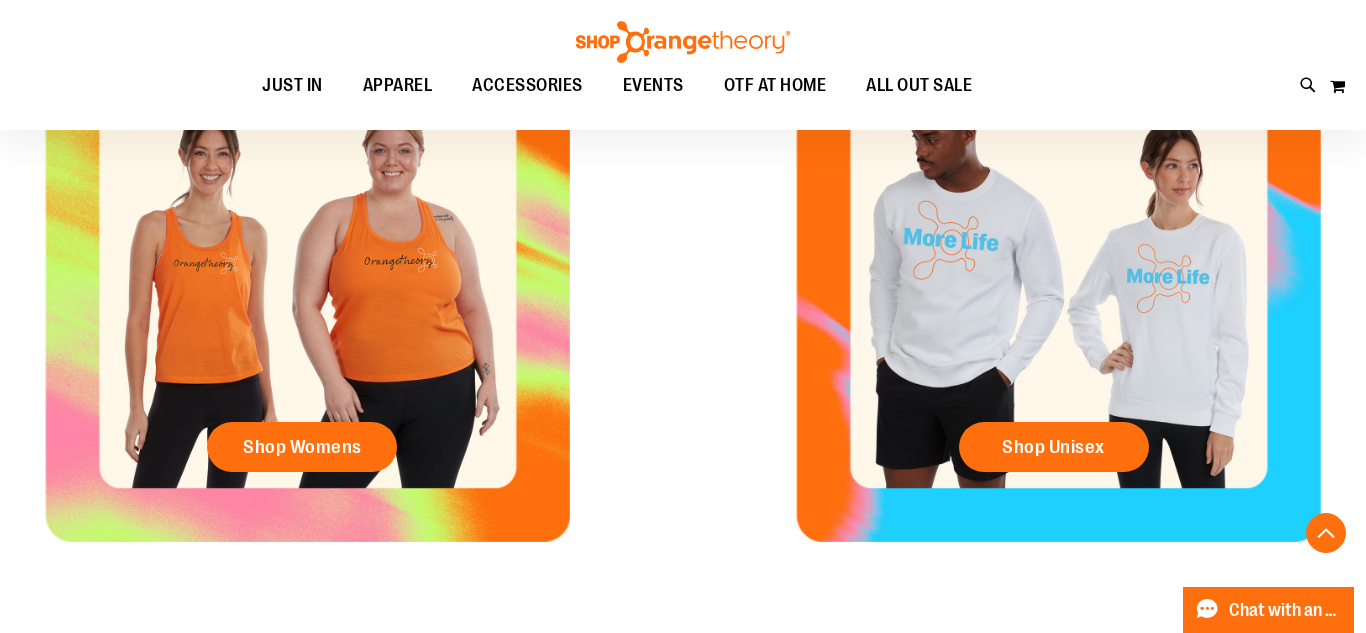 scroll, scrollTop: 836, scrollLeft: 0, axis: vertical 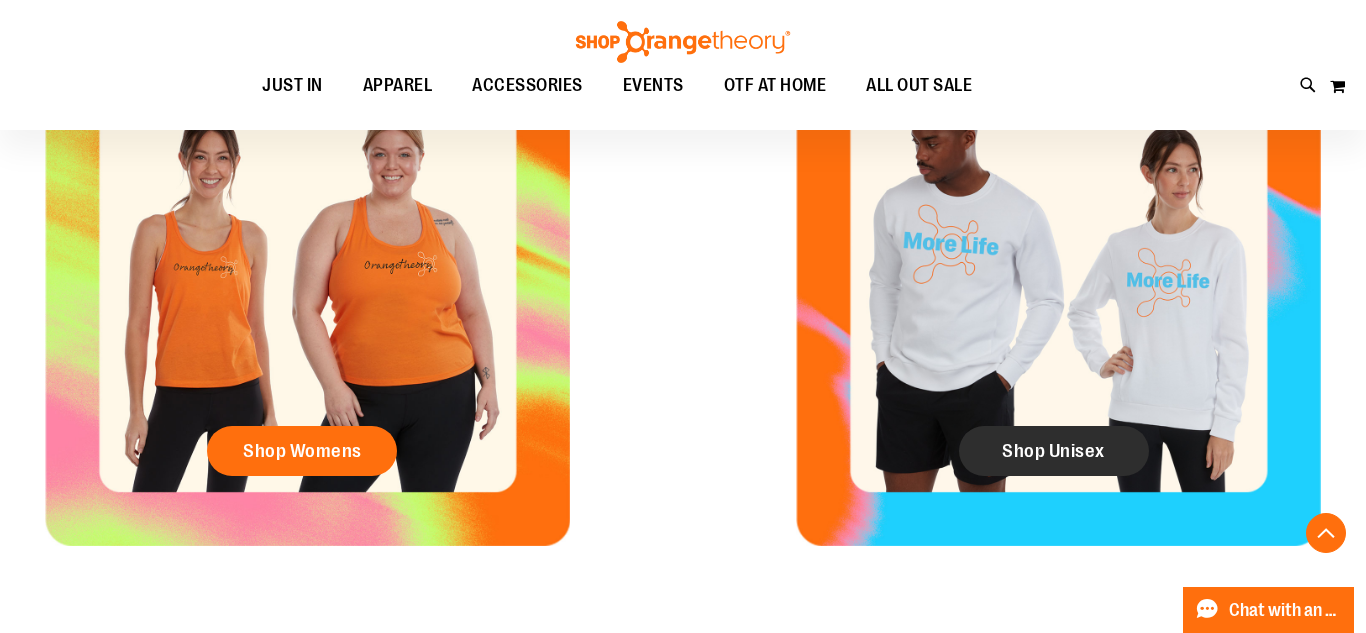 click on "Shop Unisex" 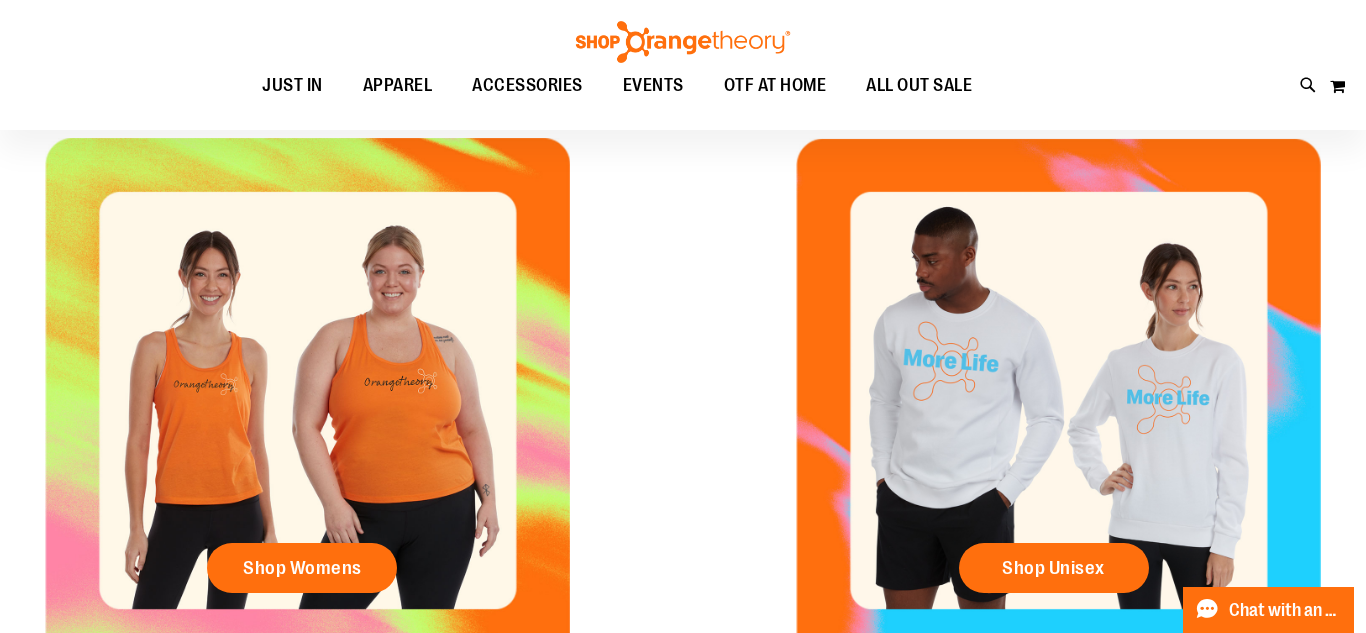 scroll, scrollTop: 0, scrollLeft: 0, axis: both 